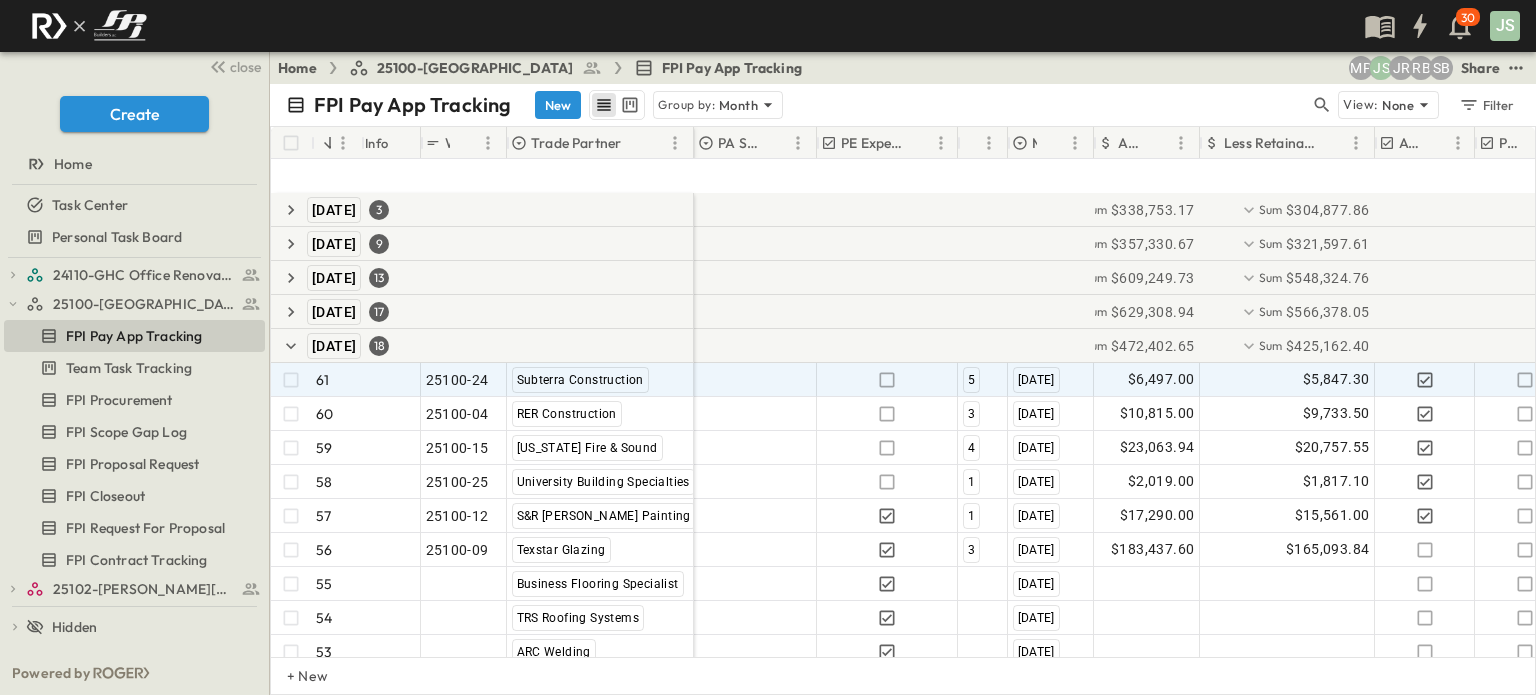 scroll, scrollTop: 0, scrollLeft: 0, axis: both 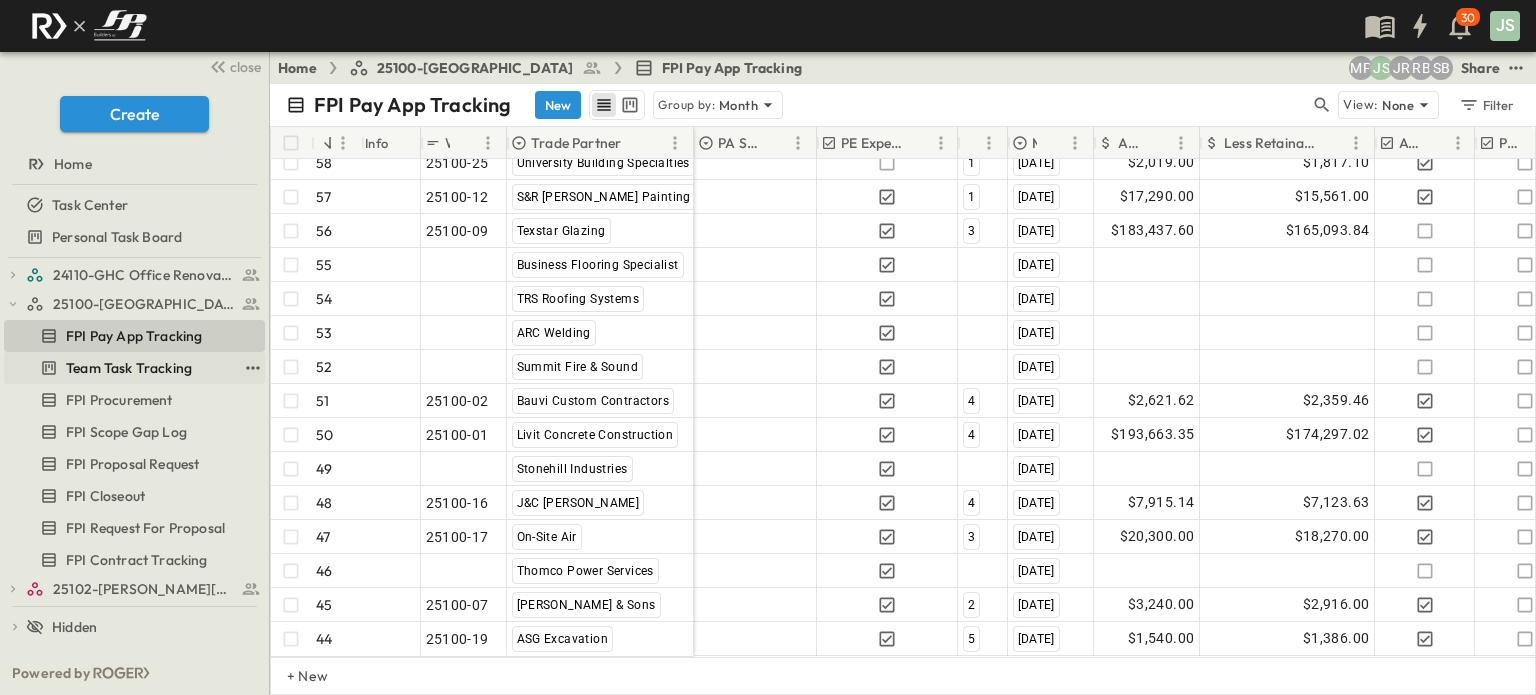 click on "Team Task Tracking" at bounding box center [129, 368] 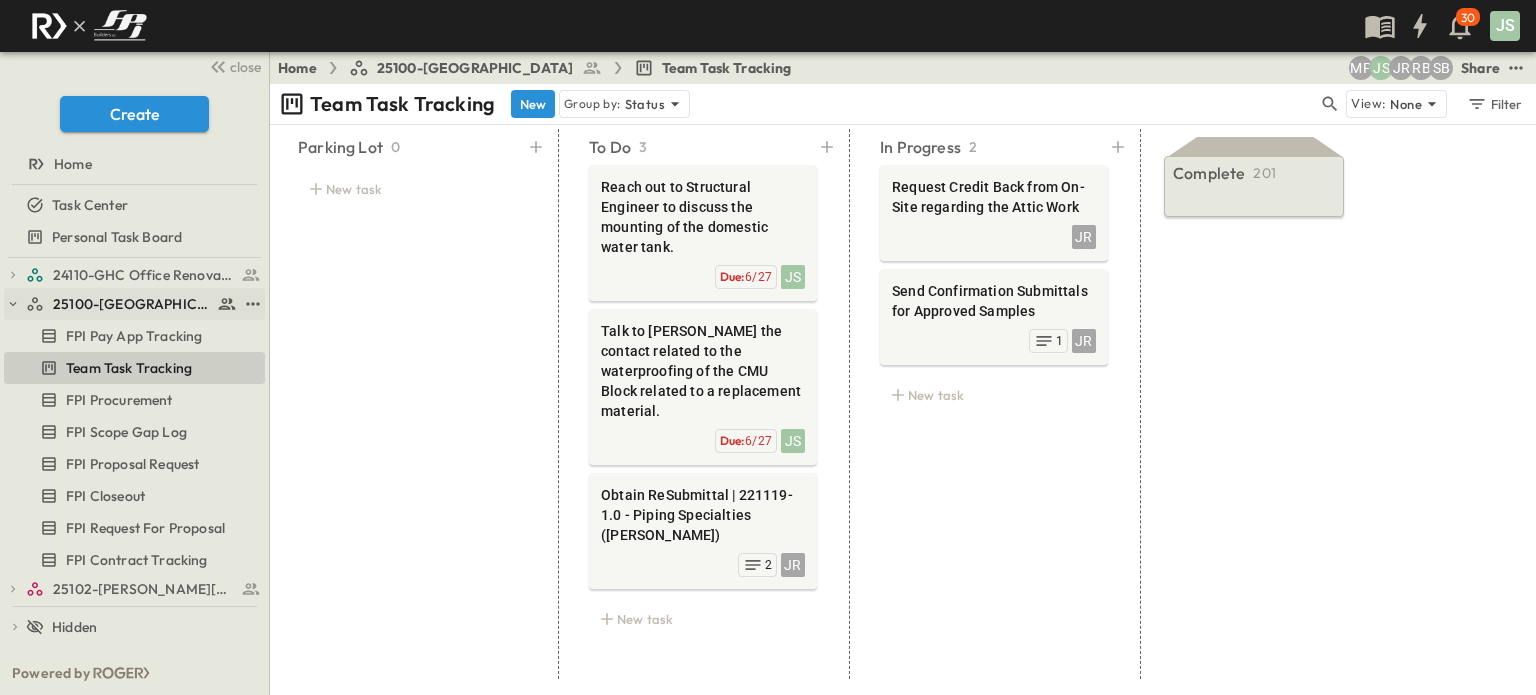 click 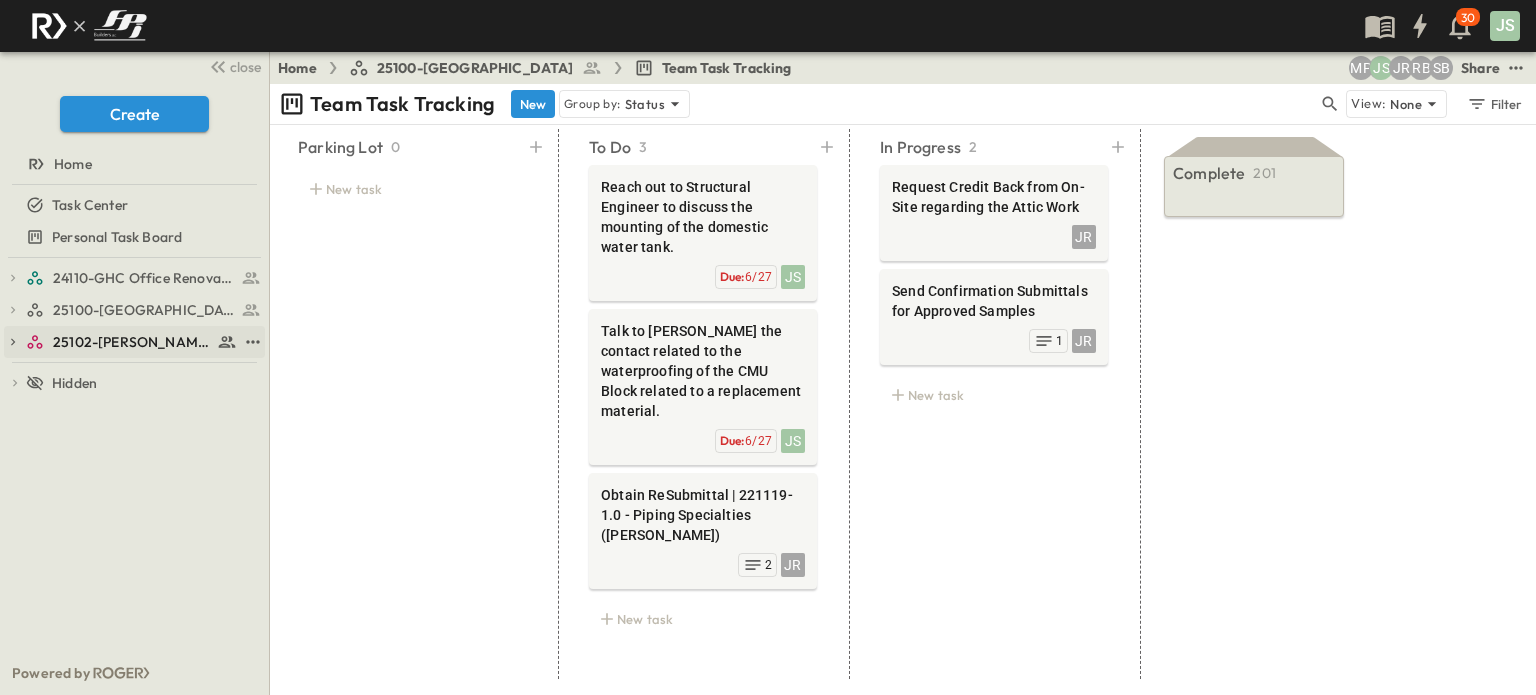 click on "25102-[PERSON_NAME][DEMOGRAPHIC_DATA][GEOGRAPHIC_DATA]" at bounding box center (132, 342) 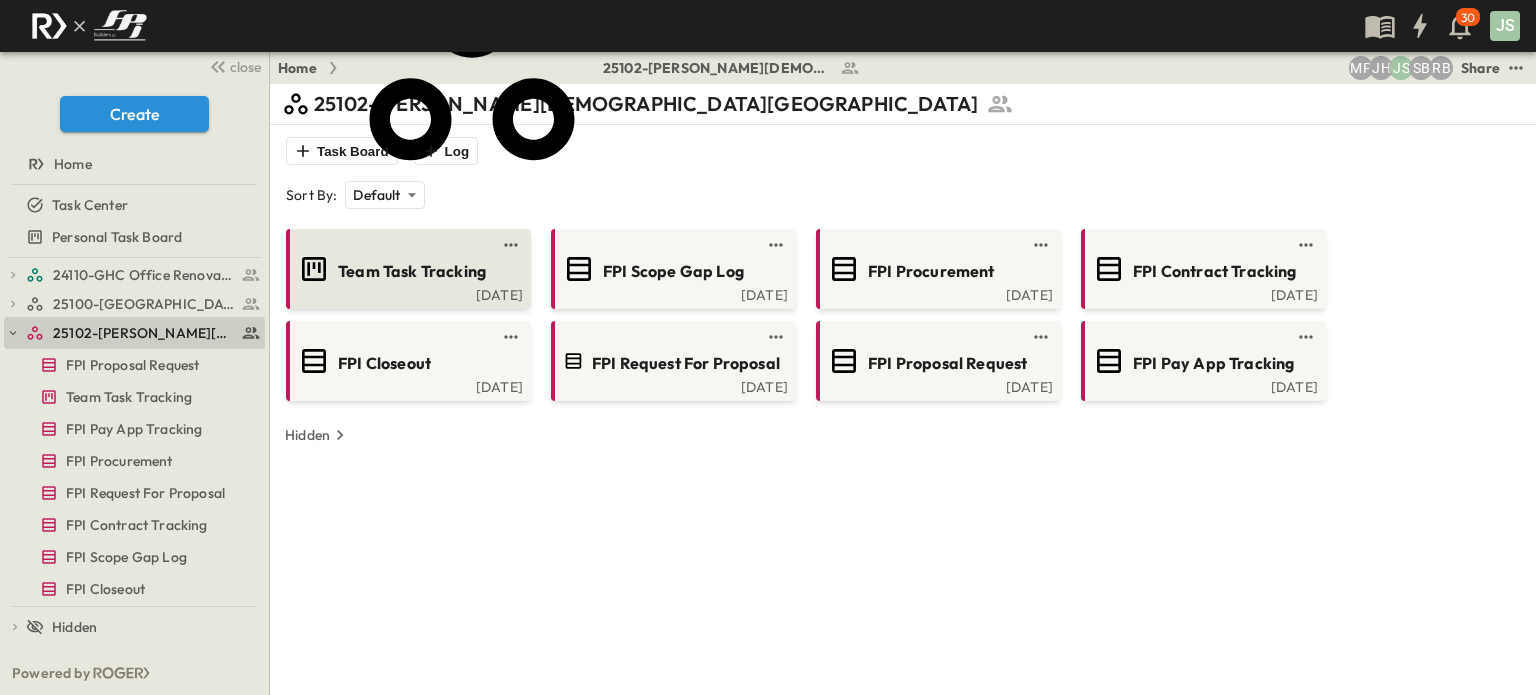 click on "Team Task Tracking [DATE]" at bounding box center [408, 269] 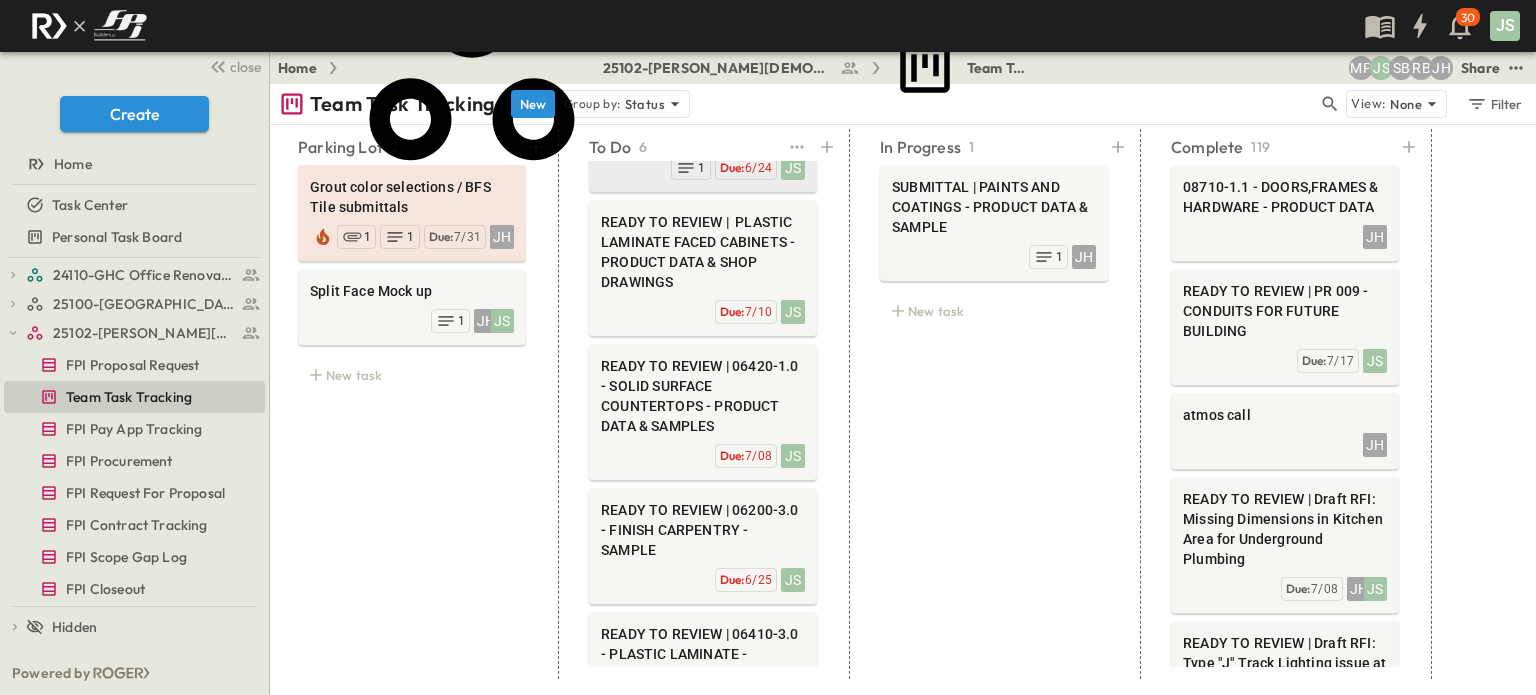scroll, scrollTop: 200, scrollLeft: 0, axis: vertical 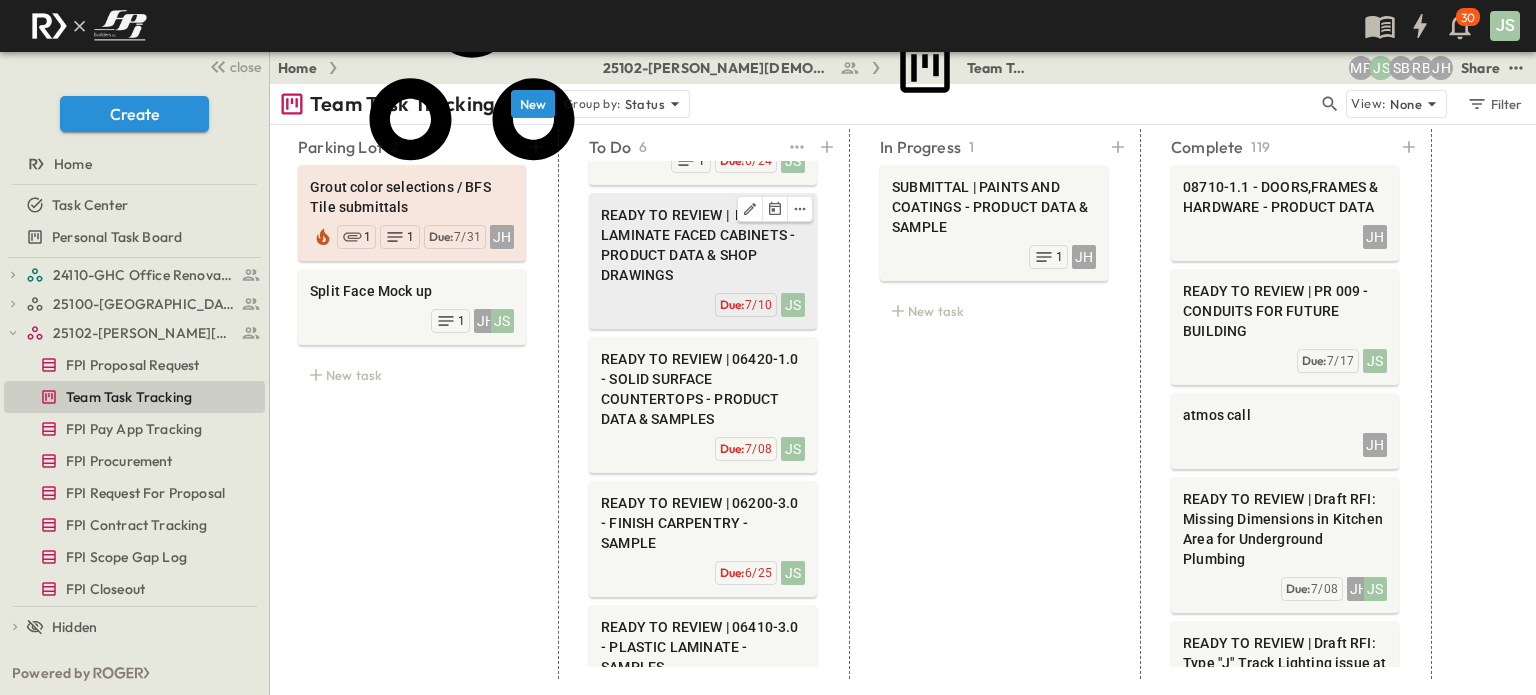 click on "READY TO REVIEW |  PLASTIC LAMINATE FACED CABINETS - PRODUCT DATA & SHOP DRAWINGS" at bounding box center (703, 245) 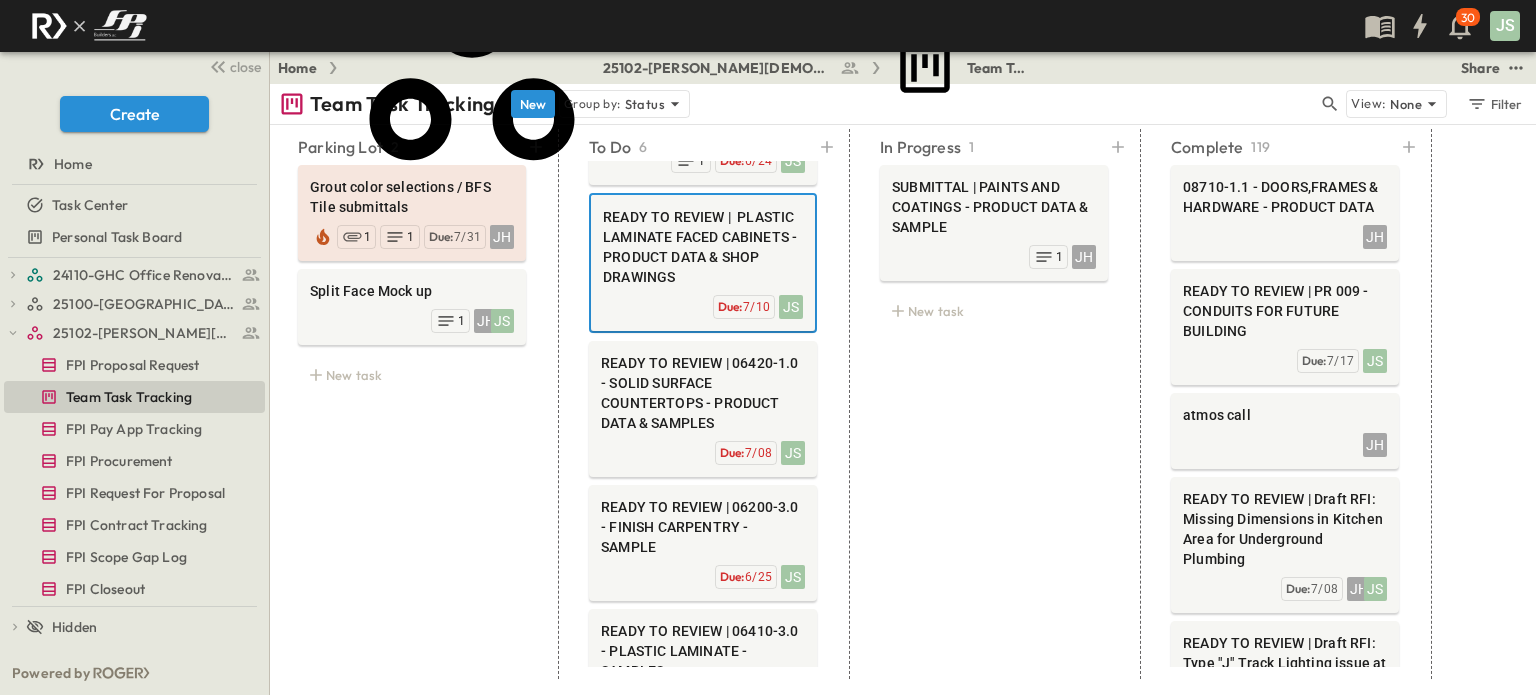drag, startPoint x: 1066, startPoint y: 111, endPoint x: 969, endPoint y: 117, distance: 97.18539 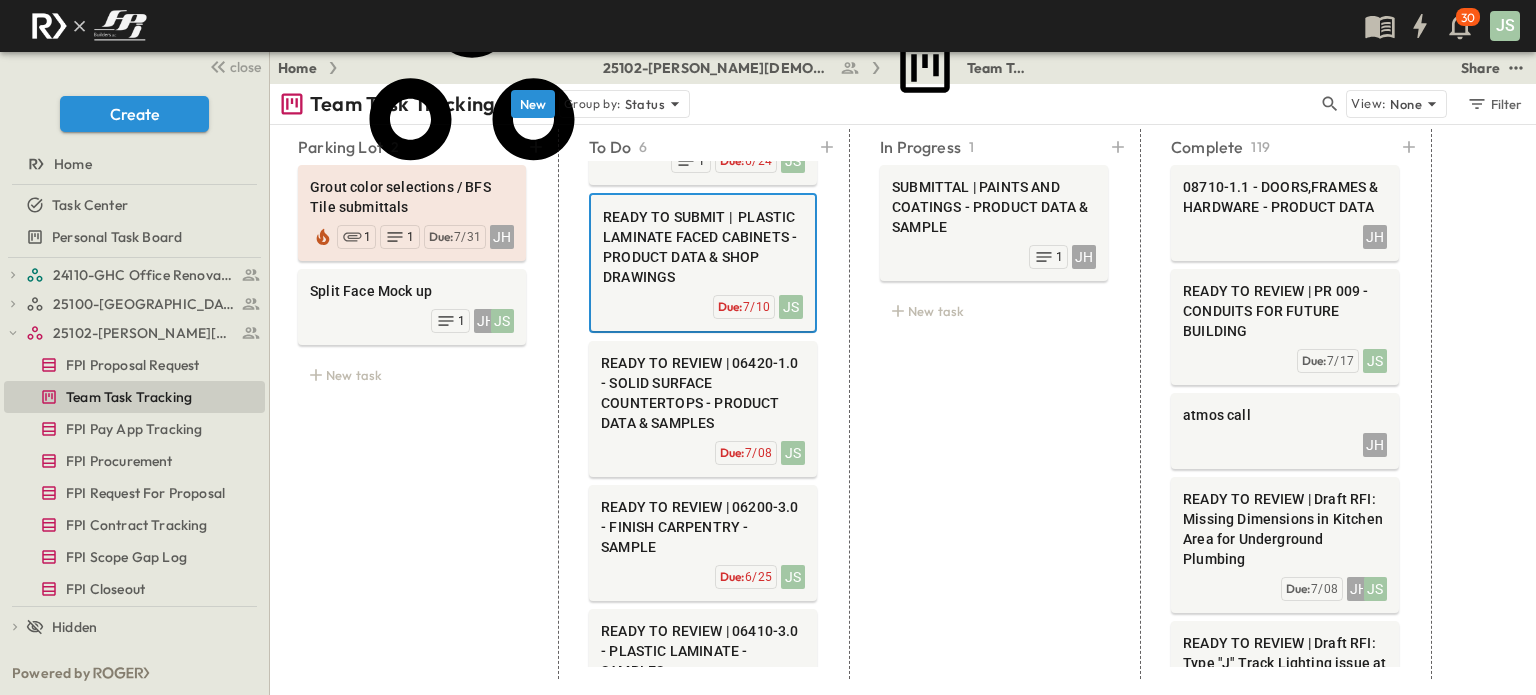 click on "**********" at bounding box center [367, 774] 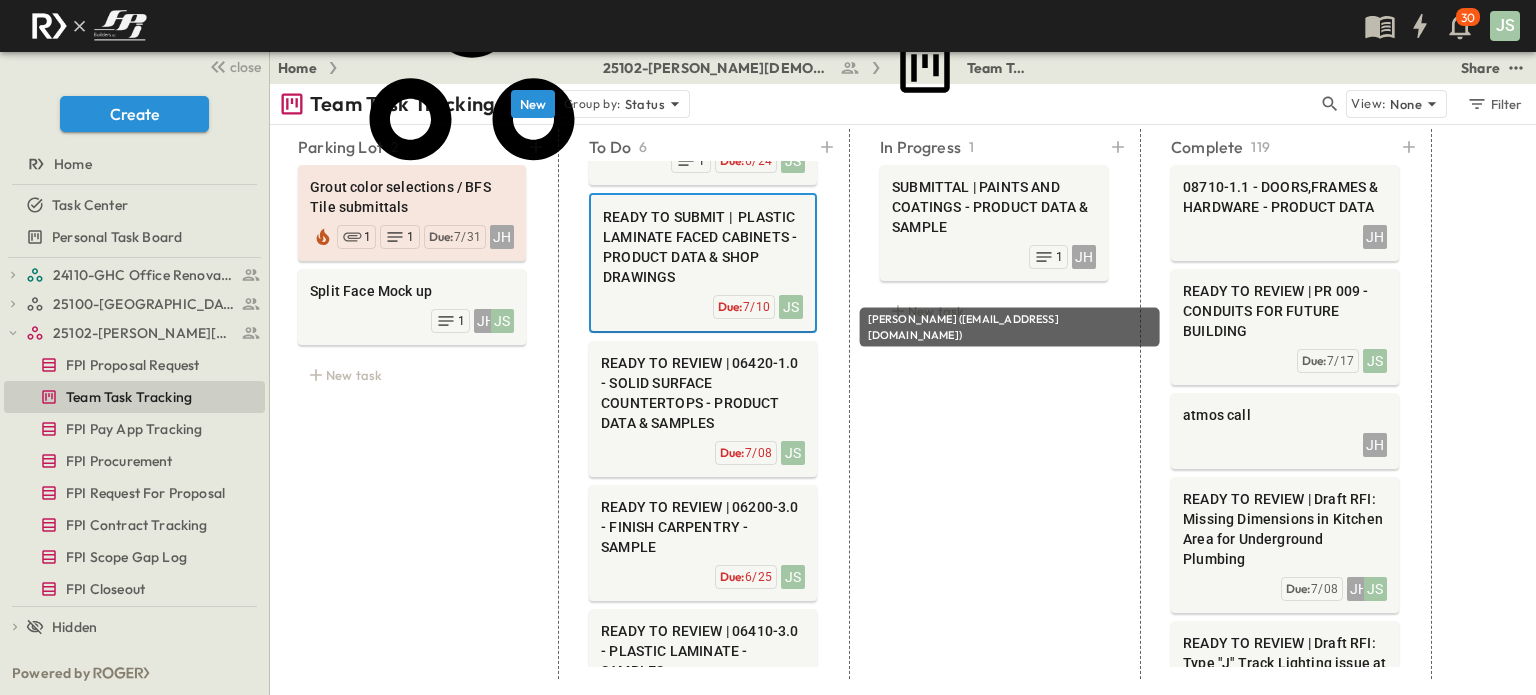 type on "**********" 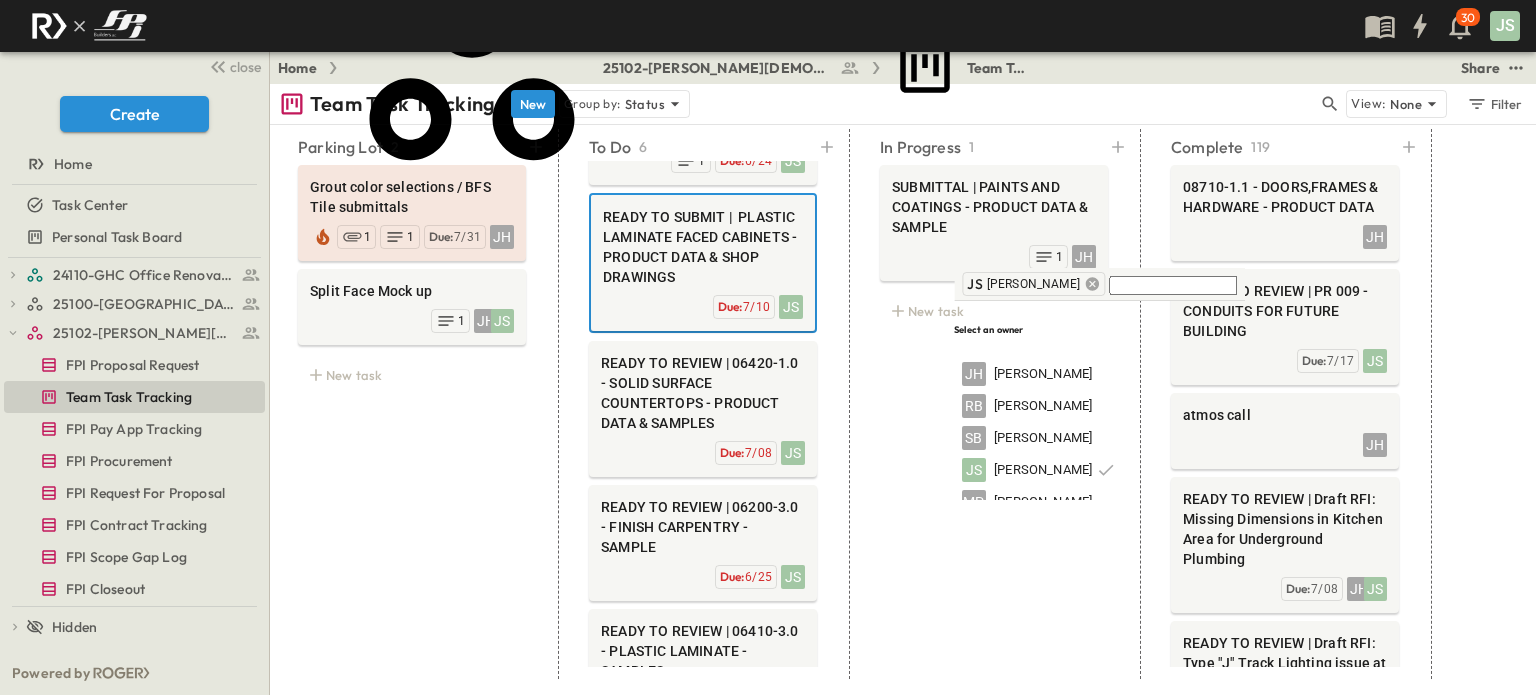 click 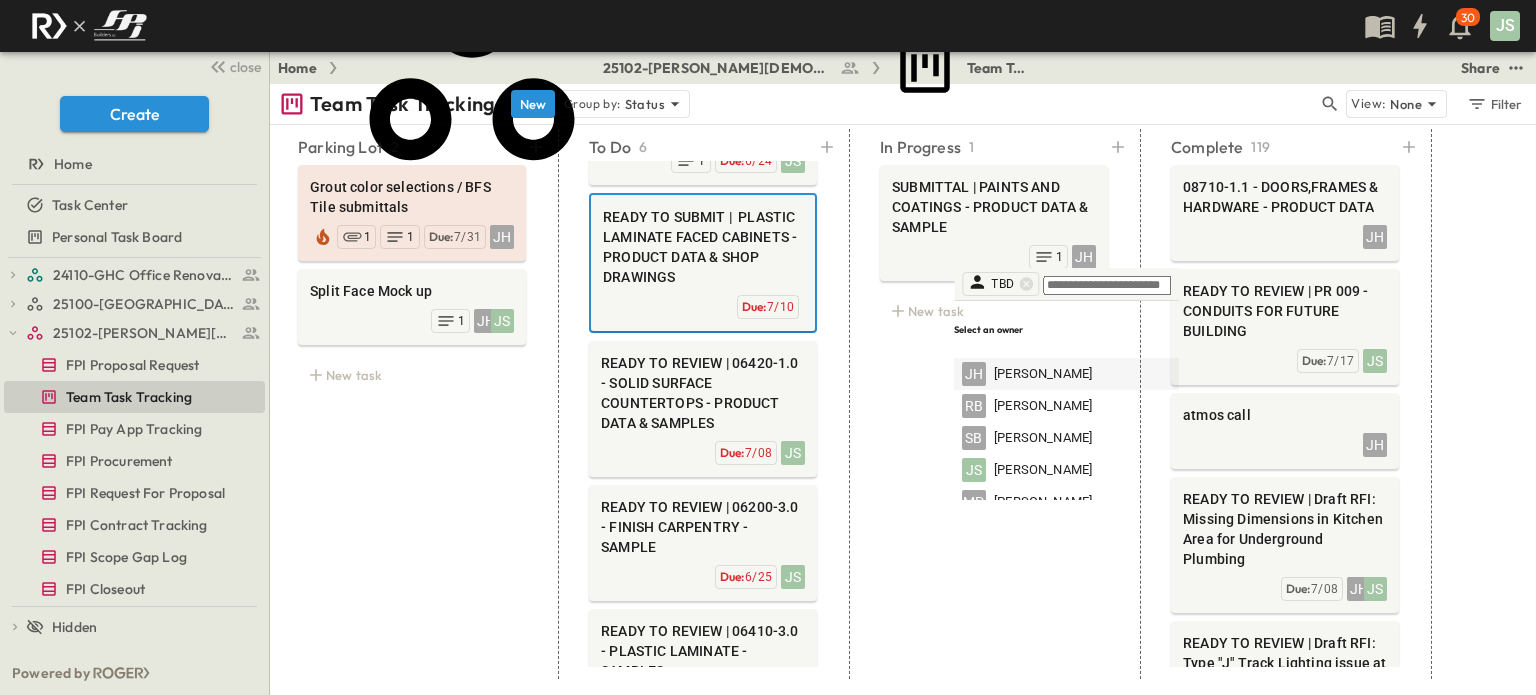 click on "[PERSON_NAME]" at bounding box center [1043, 374] 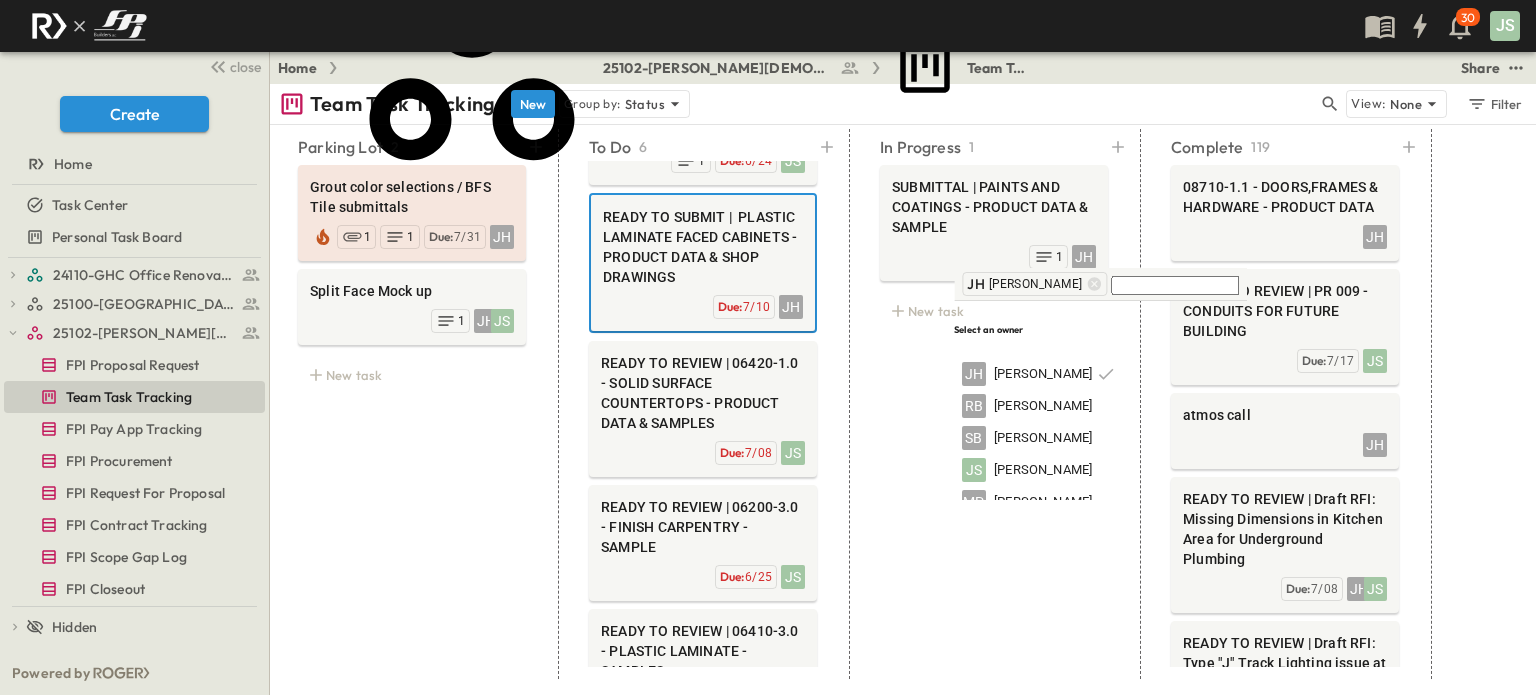 click on "NOTES" at bounding box center (130, 821) 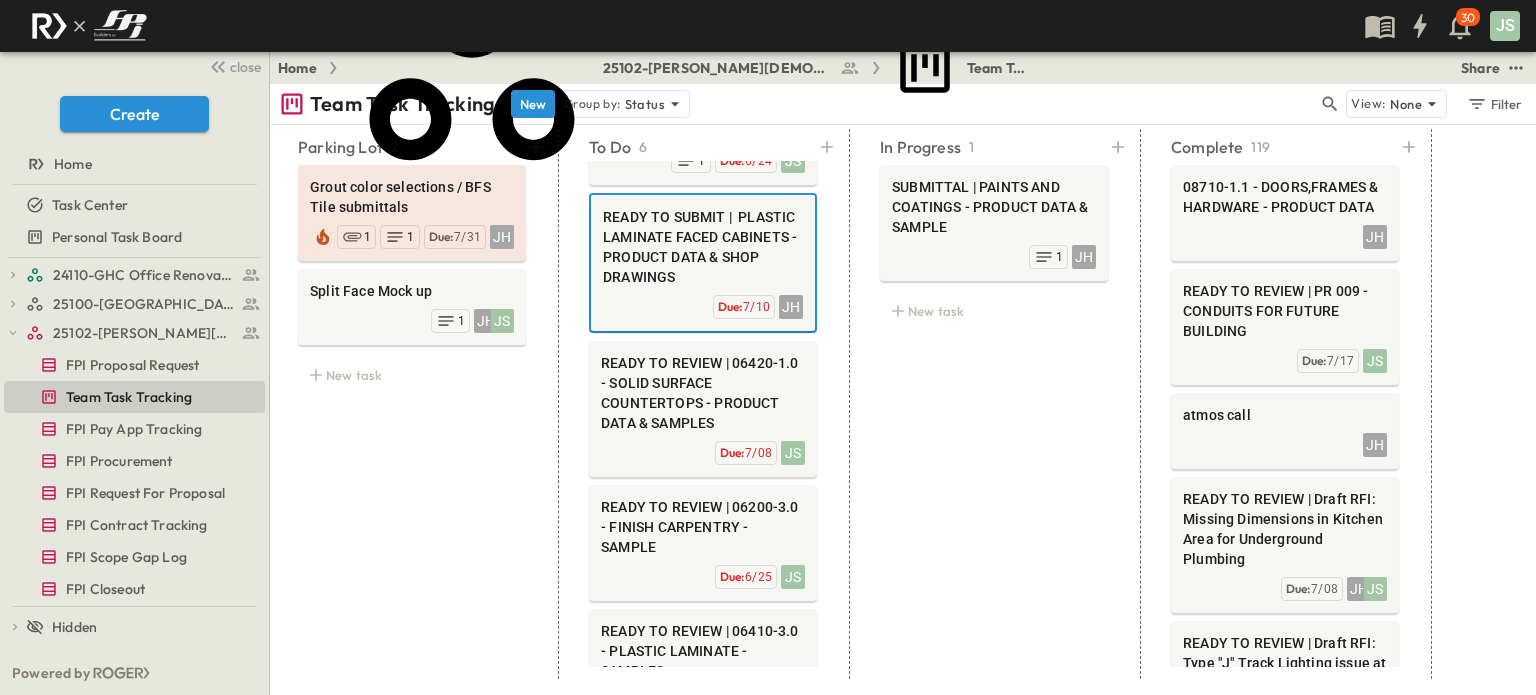 click at bounding box center (14, 728) 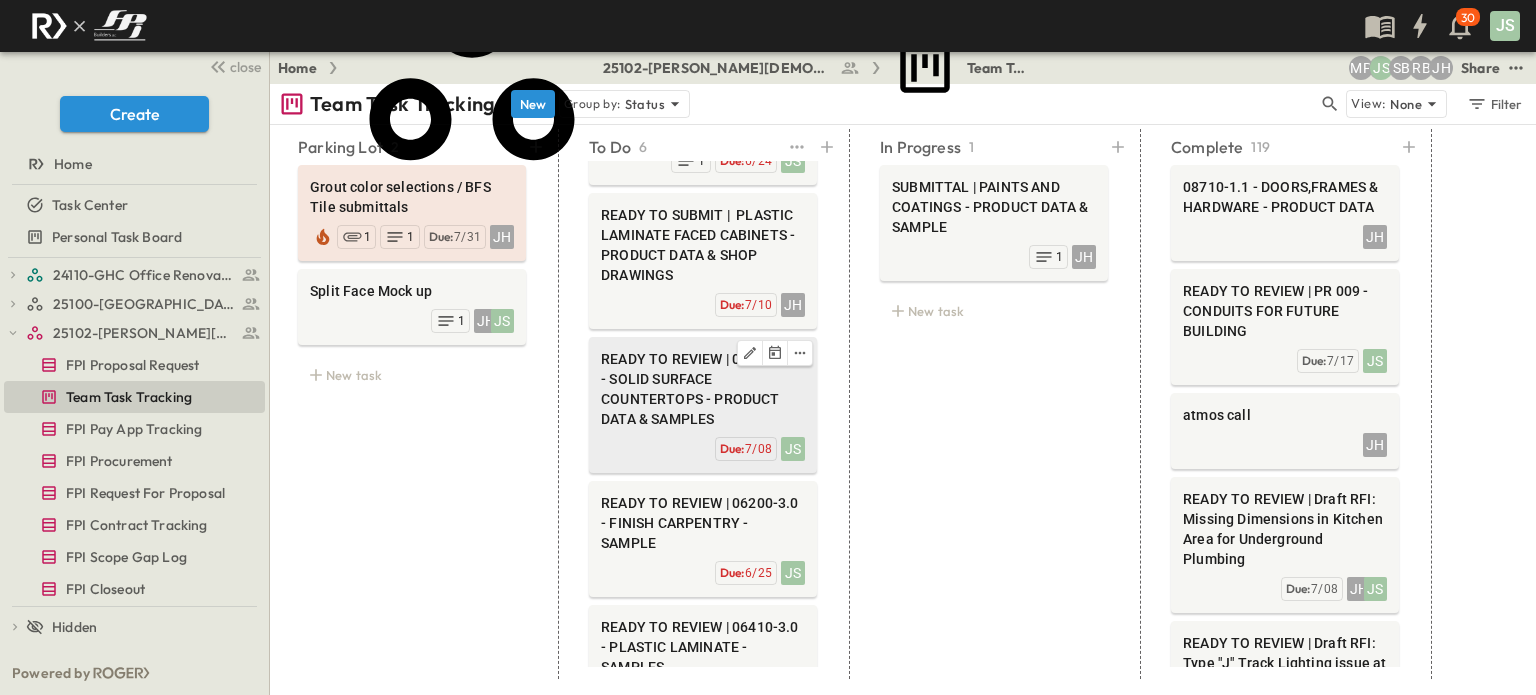 click on "READY TO REVIEW | 06420-1.0 - SOLID SURFACE COUNTERTOPS - PRODUCT DATA & SAMPLES" at bounding box center [703, 389] 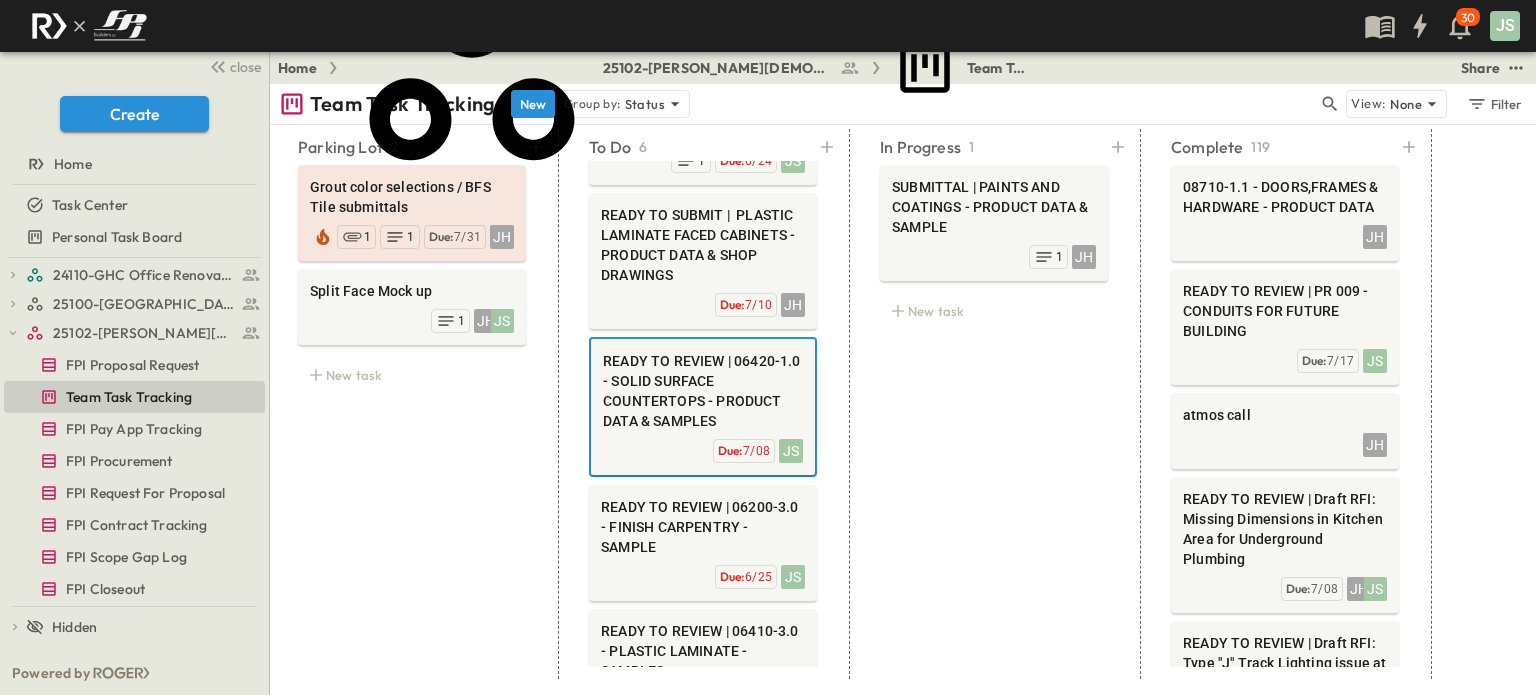 click on "**********" at bounding box center (375, 774) 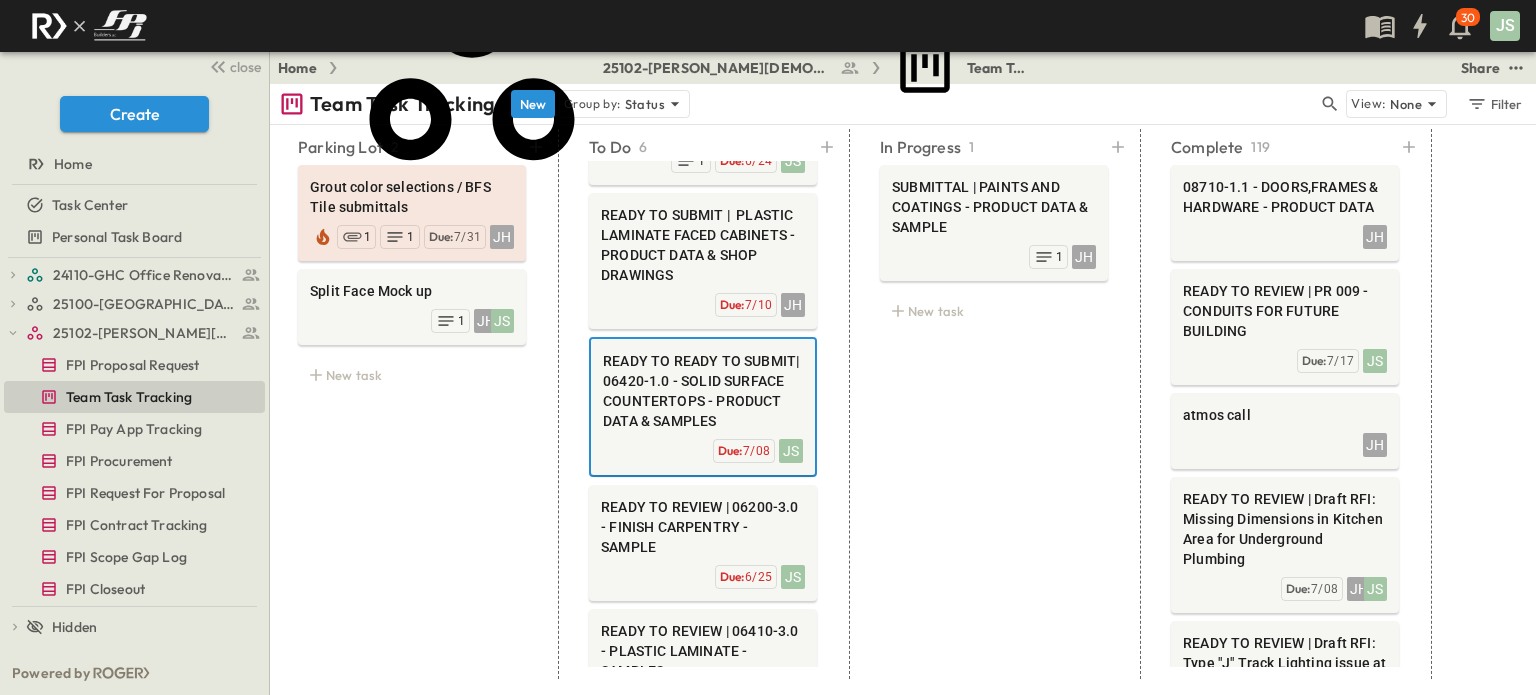 type on "**********" 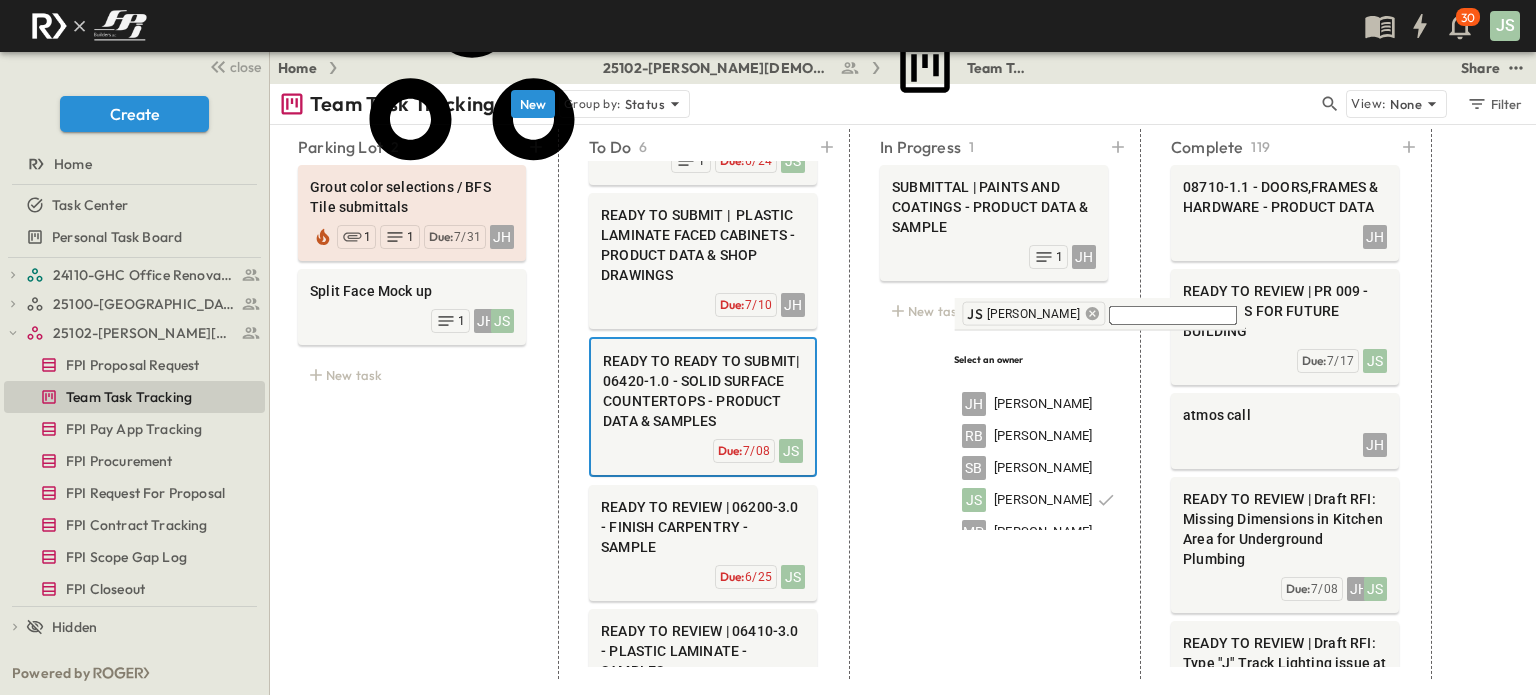 click 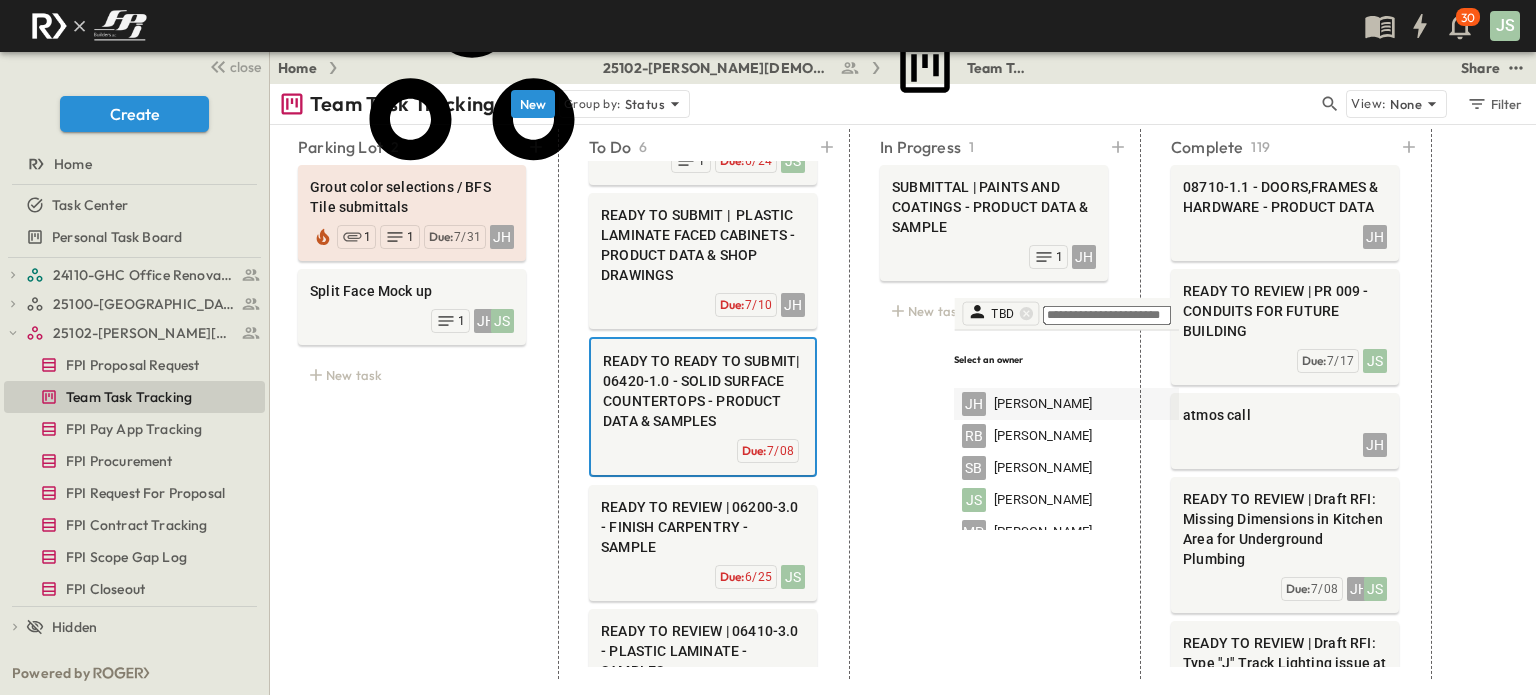 click on "[PERSON_NAME]" at bounding box center [1043, 403] 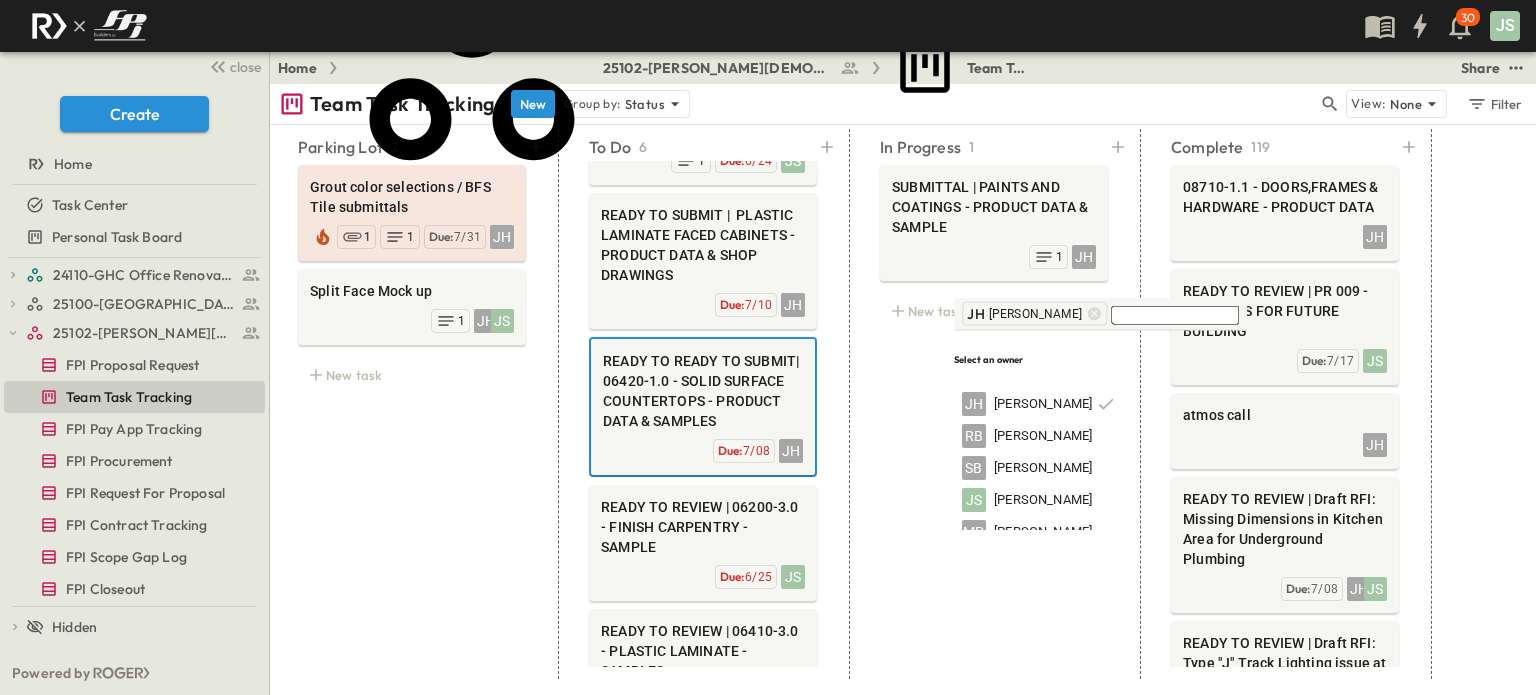 click 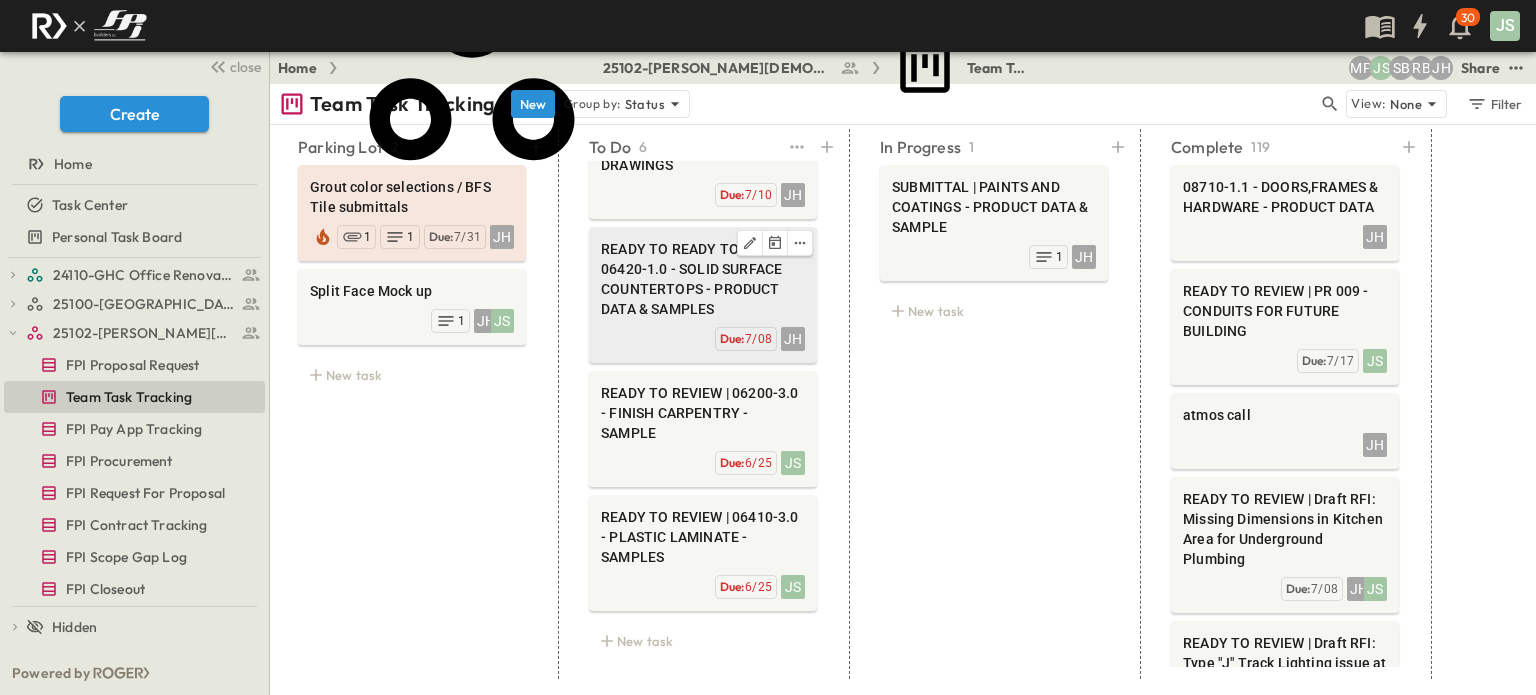 scroll, scrollTop: 324, scrollLeft: 0, axis: vertical 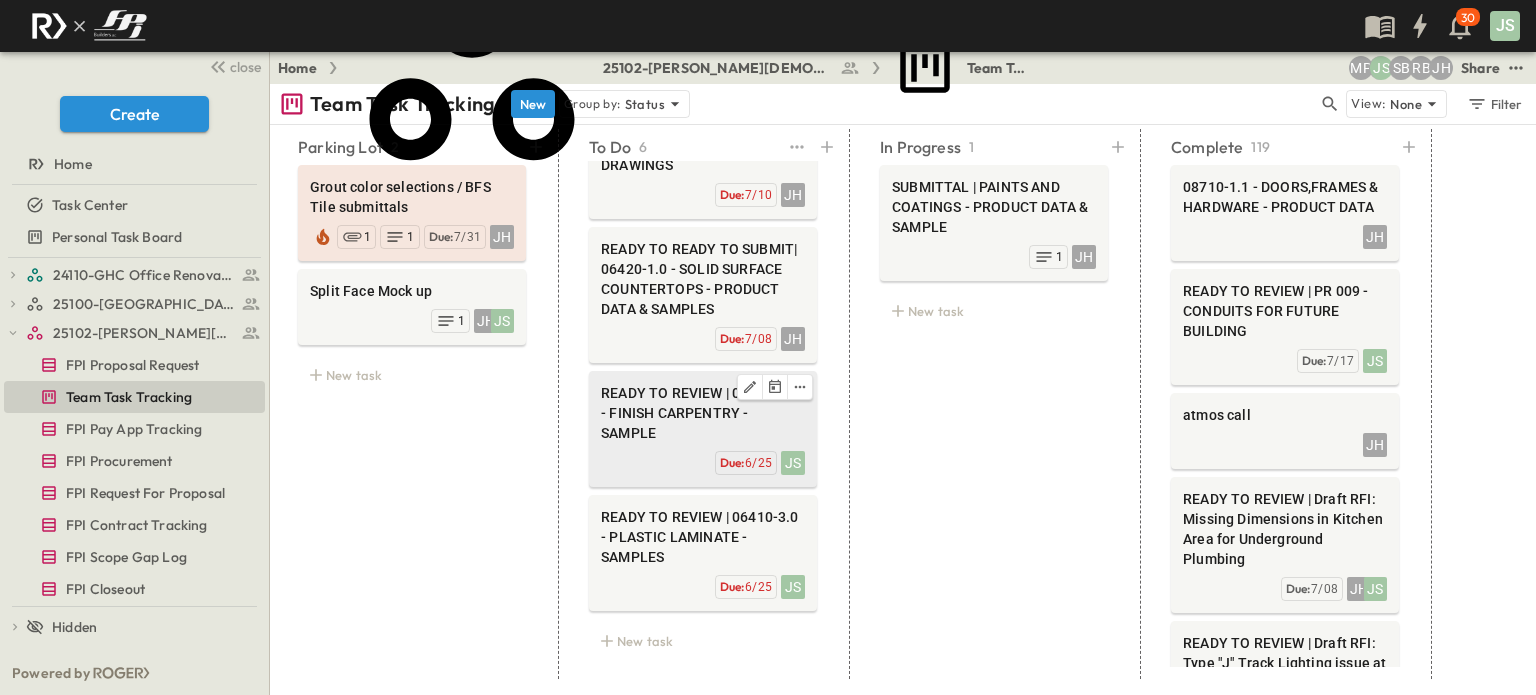 click on "READY TO REVIEW | 06200-3.0 - FINISH CARPENTRY - SAMPLE" at bounding box center [703, 413] 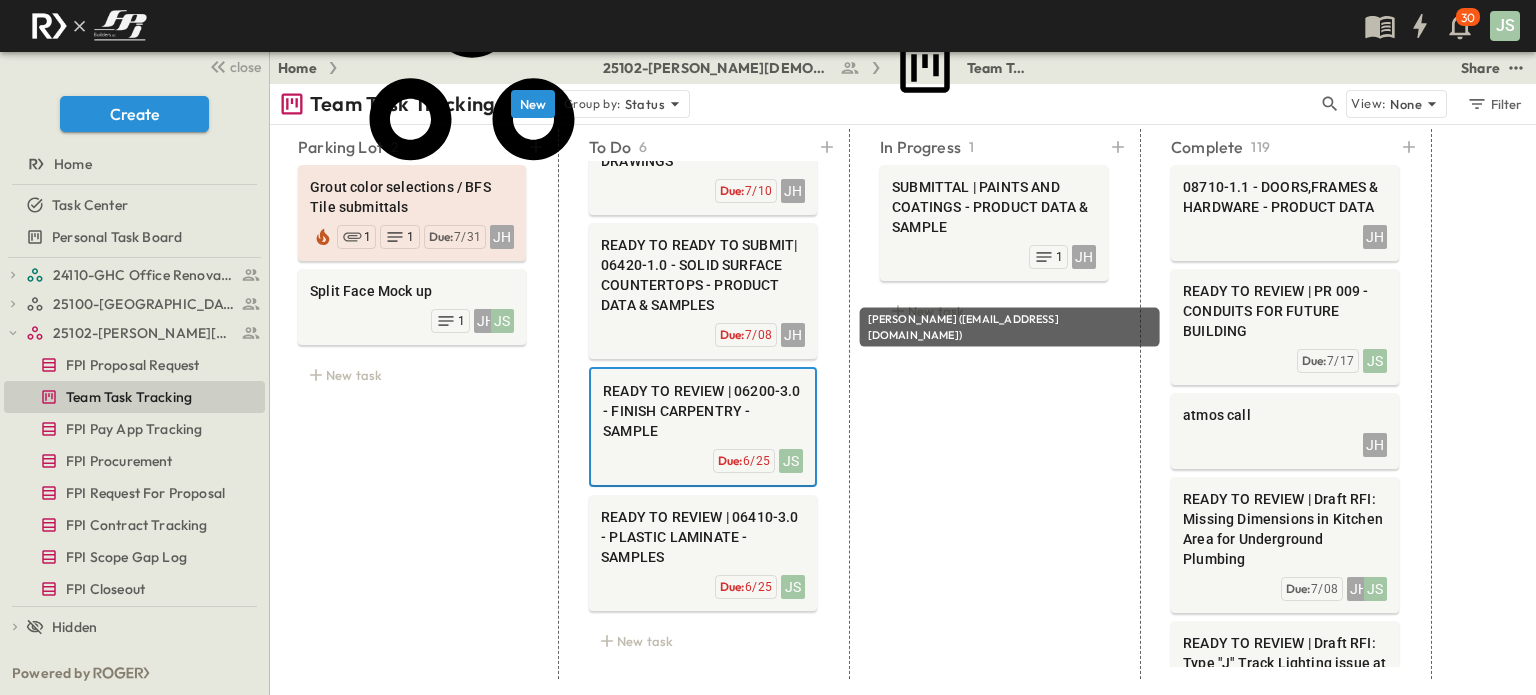 click on "JS" at bounding box center (172, 910) 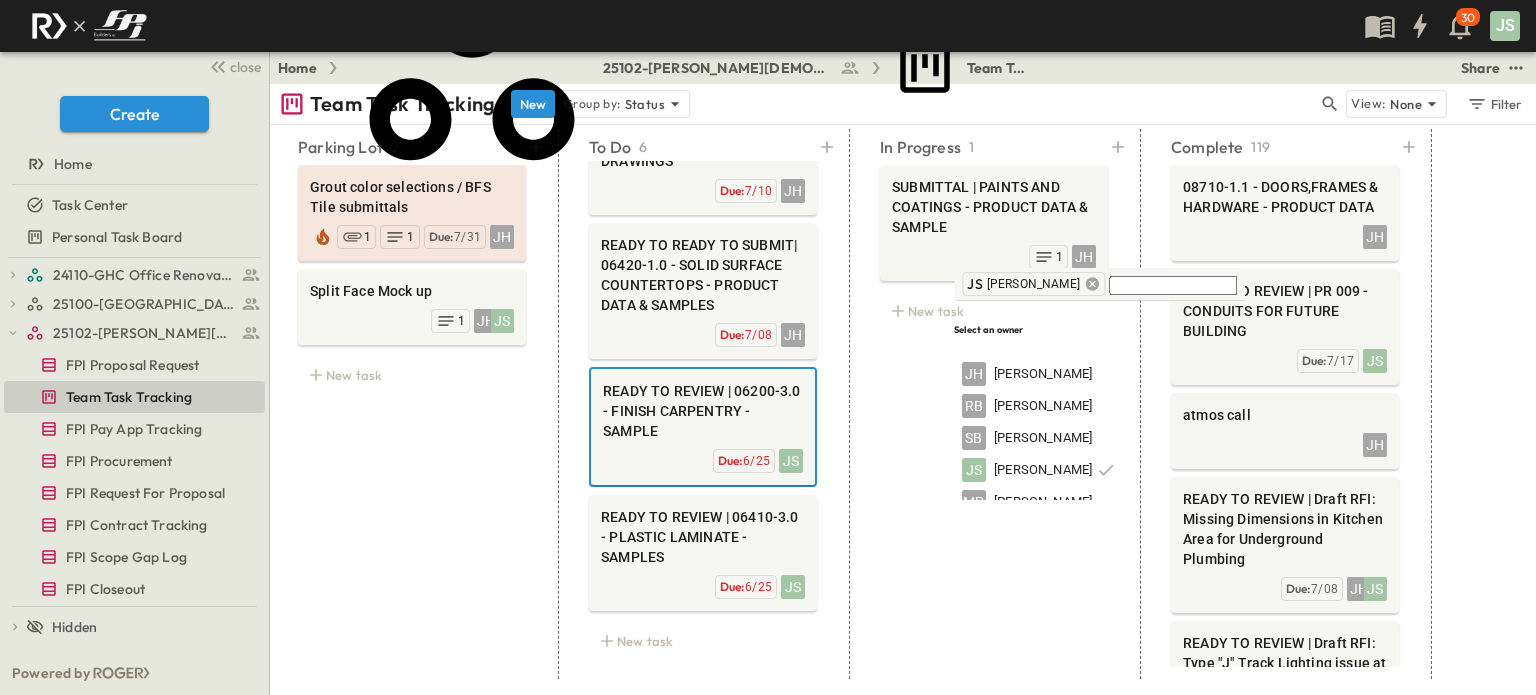 click 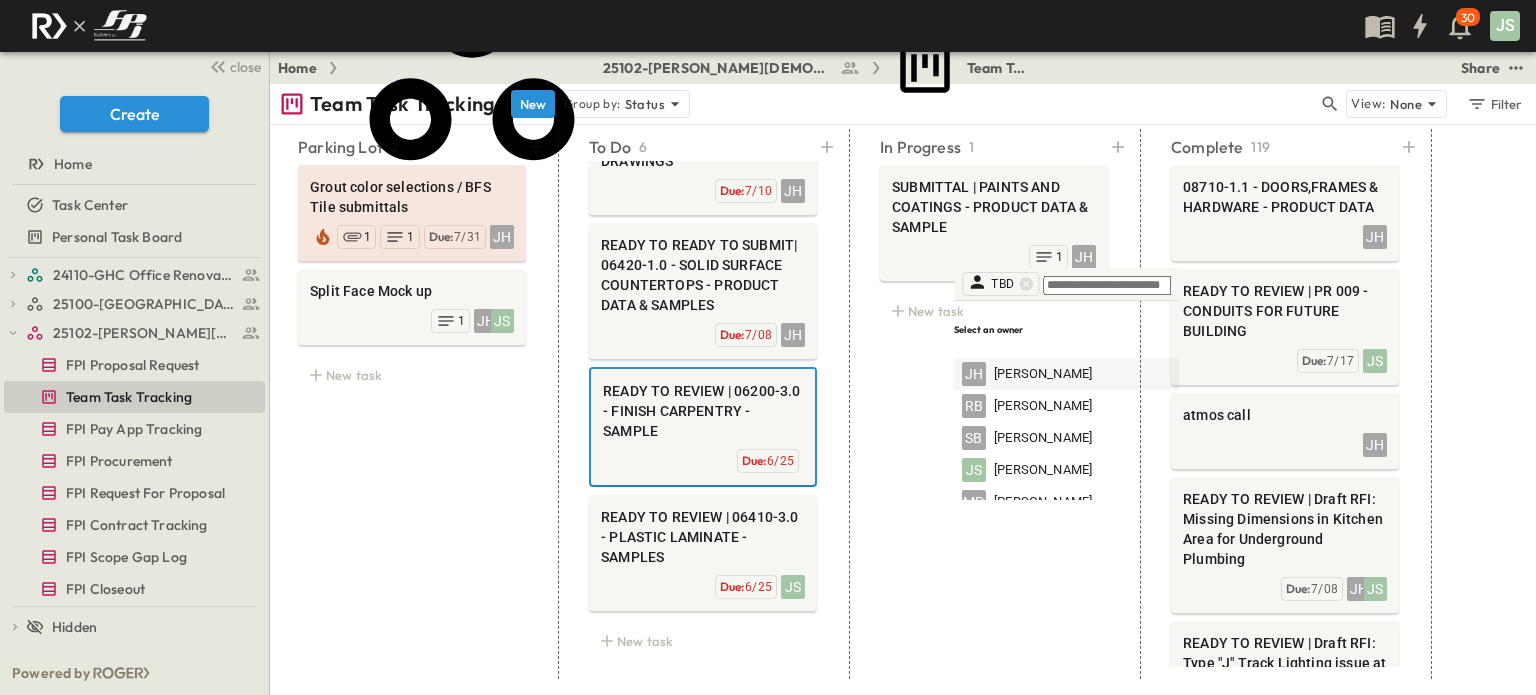 click on "[PERSON_NAME]" at bounding box center (1043, 374) 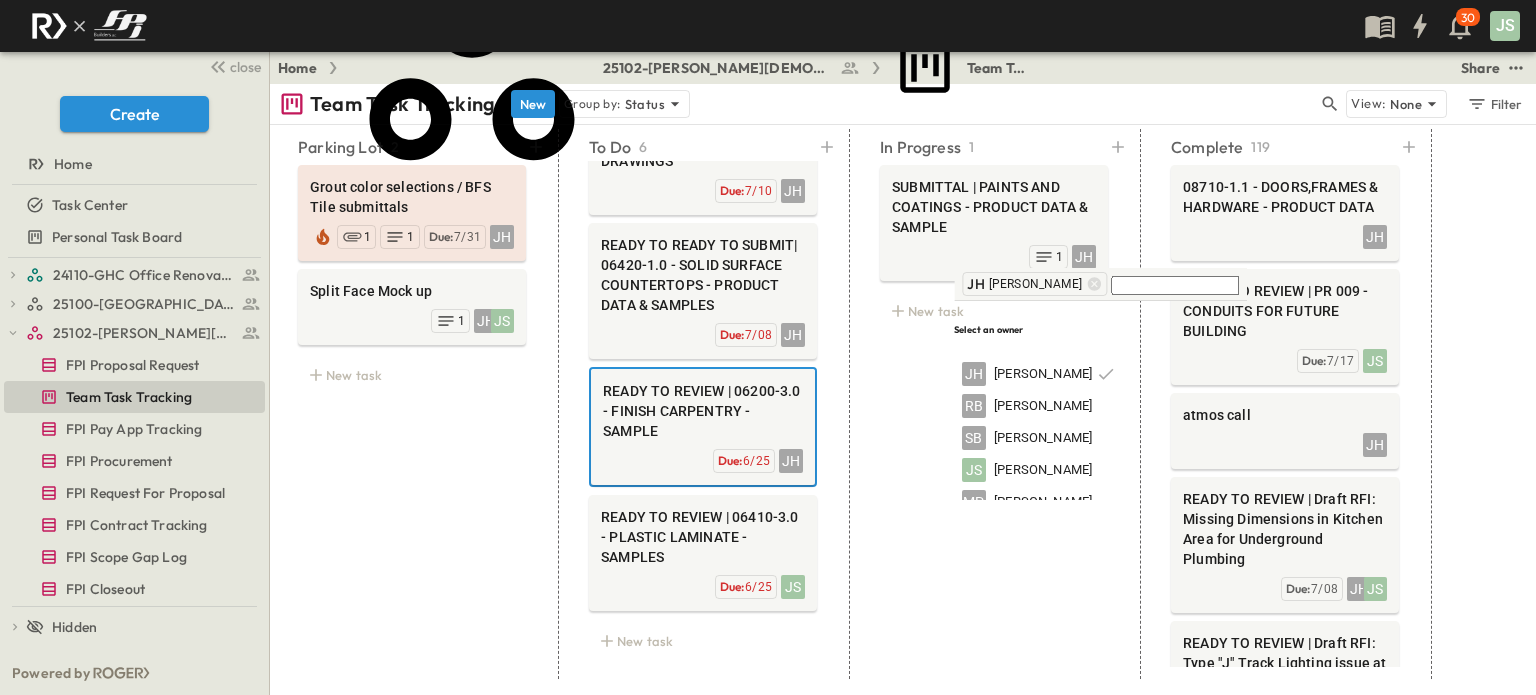 click on "**********" at bounding box center [367, 774] 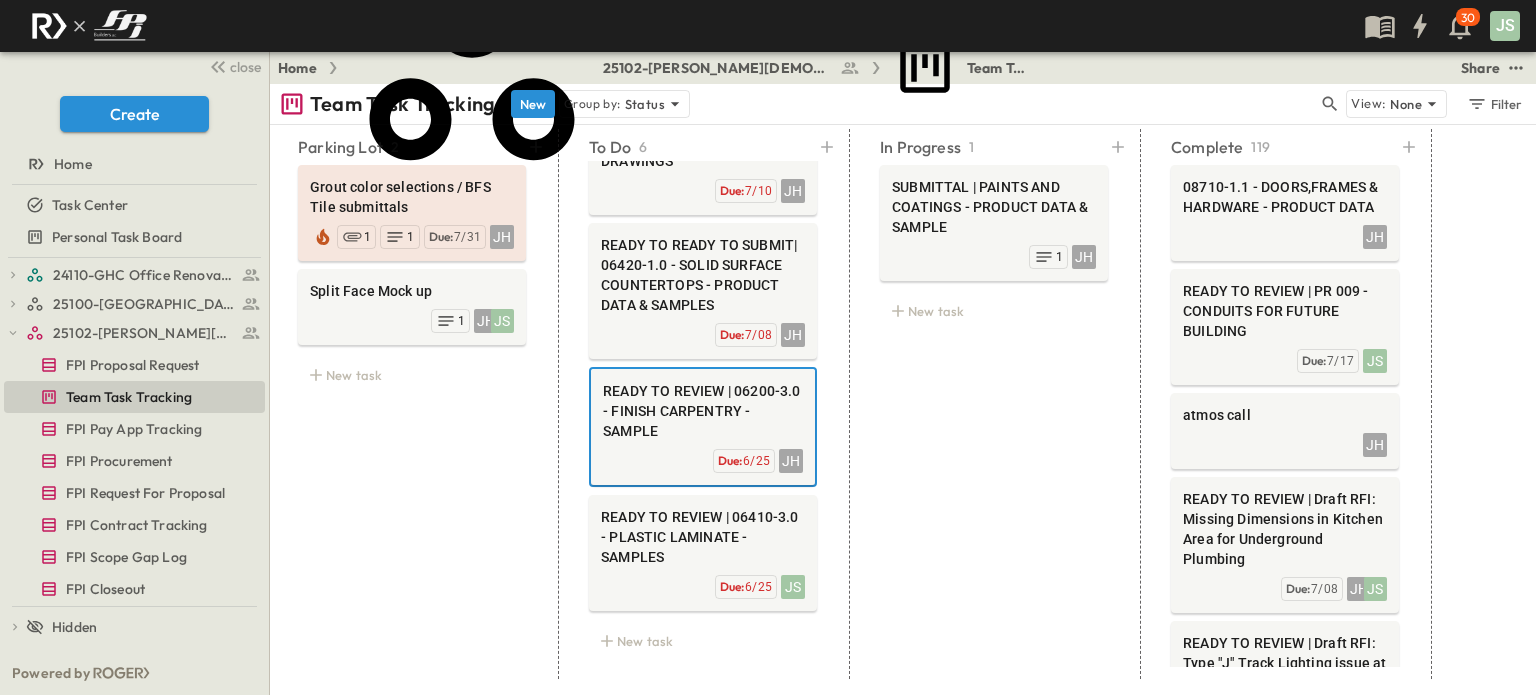 click on "**********" at bounding box center [367, 774] 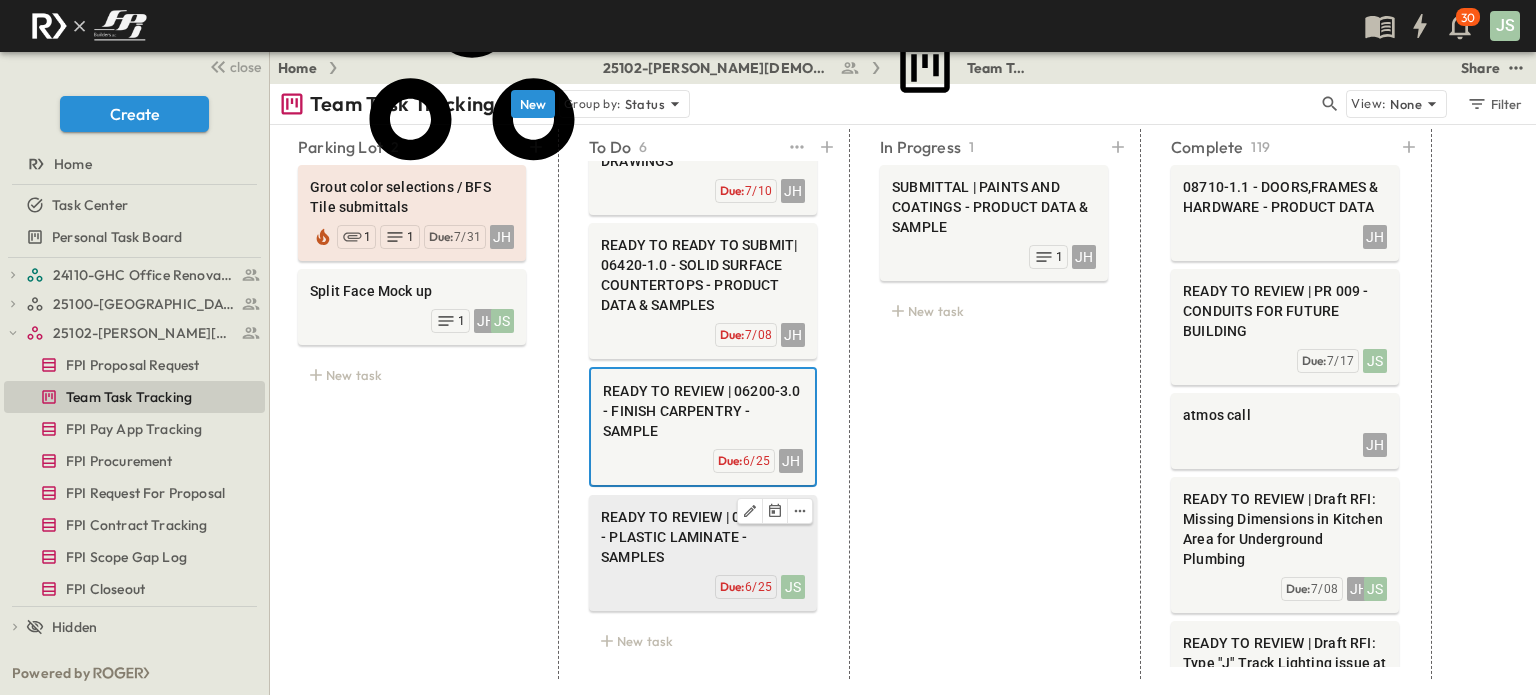 type on "**********" 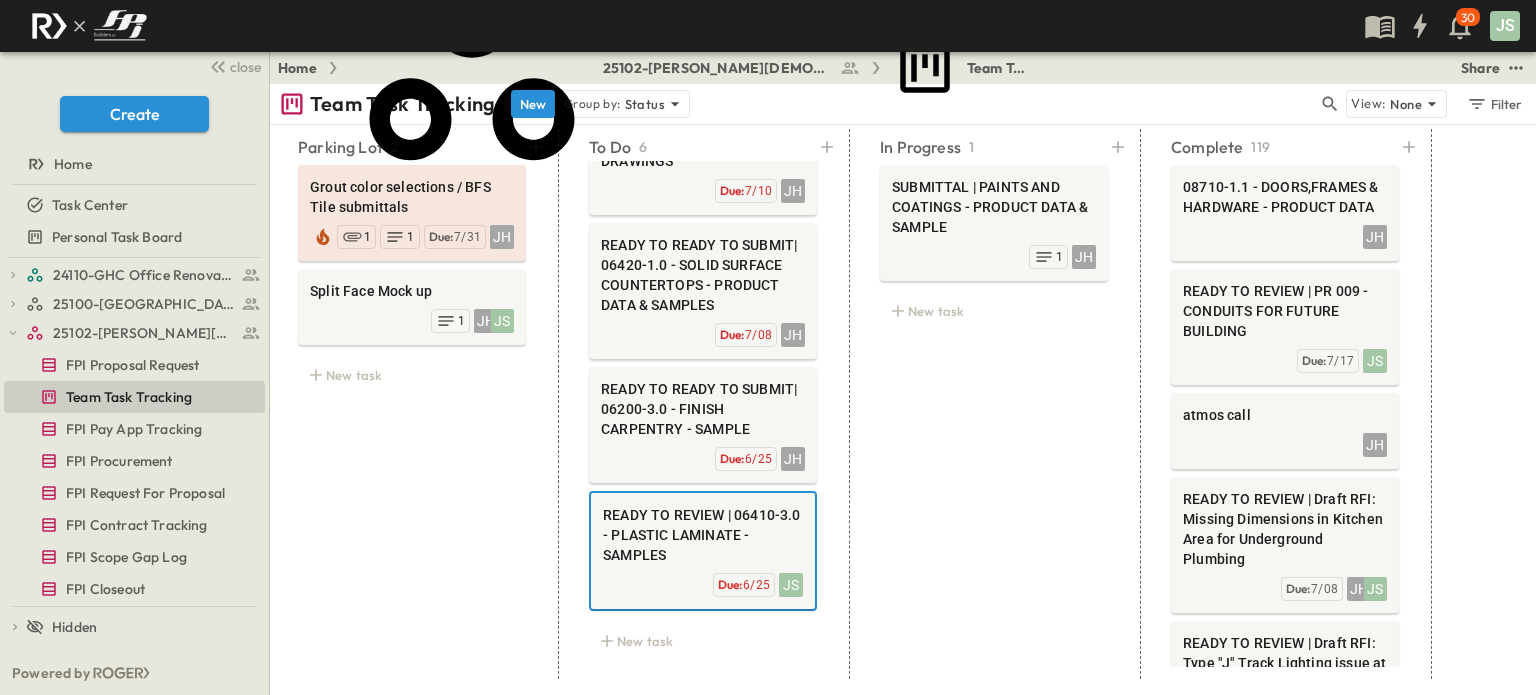 click on "**********" at bounding box center [367, 774] 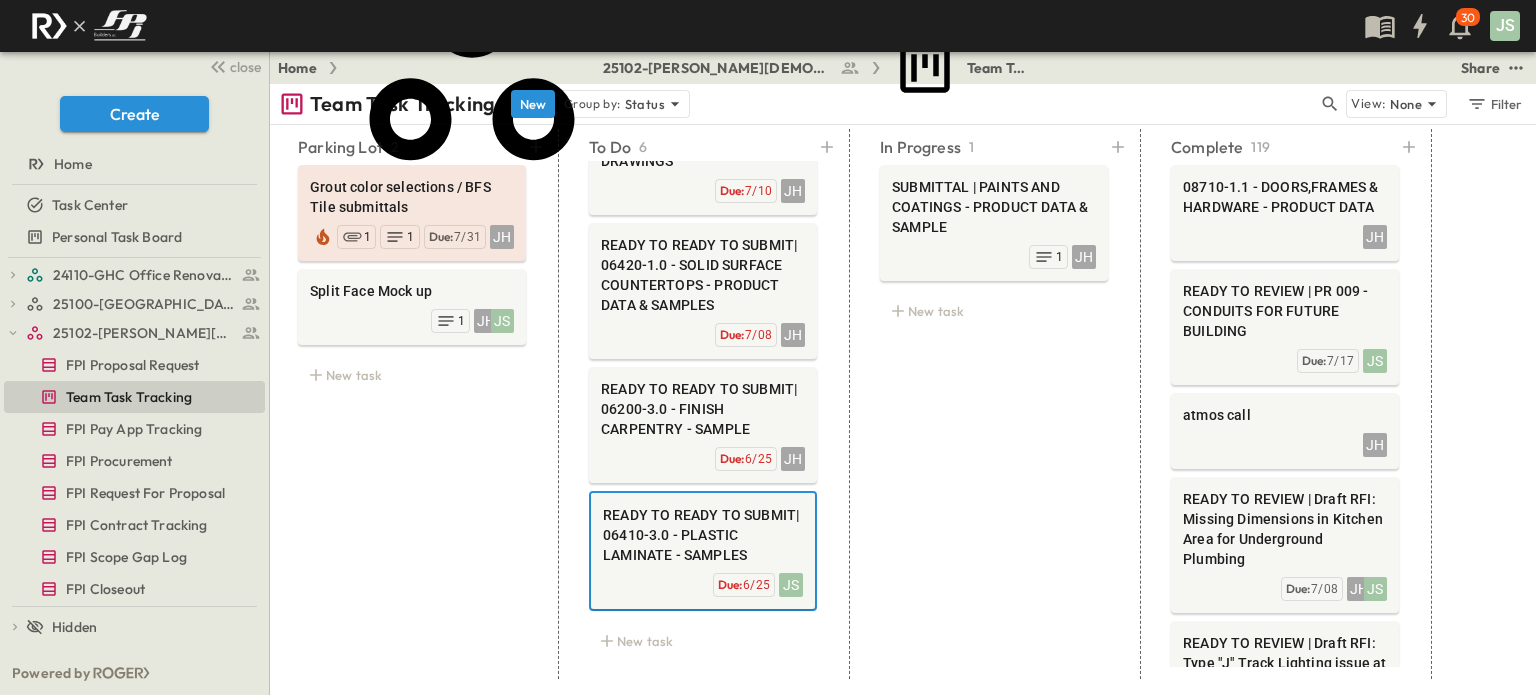 drag, startPoint x: 1093, startPoint y: 111, endPoint x: 957, endPoint y: 115, distance: 136.0588 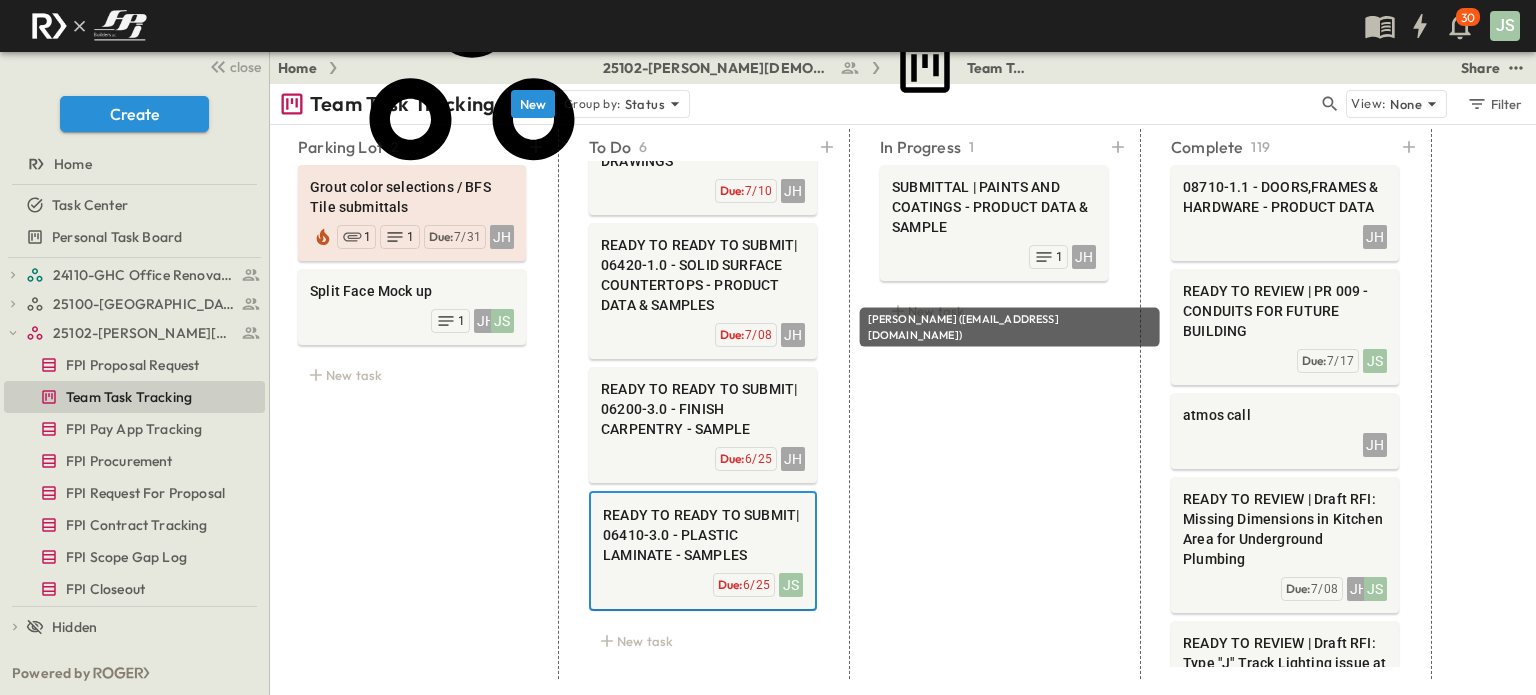 type on "**********" 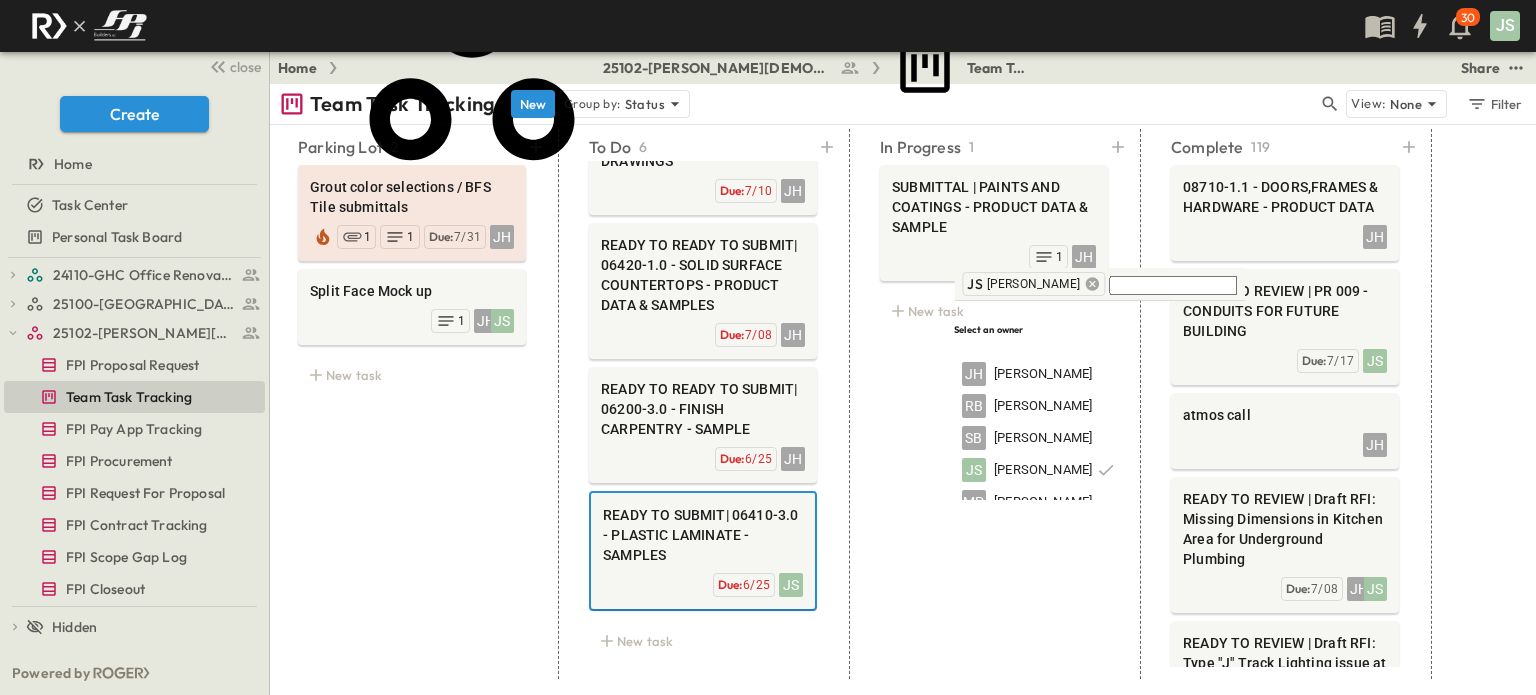 click 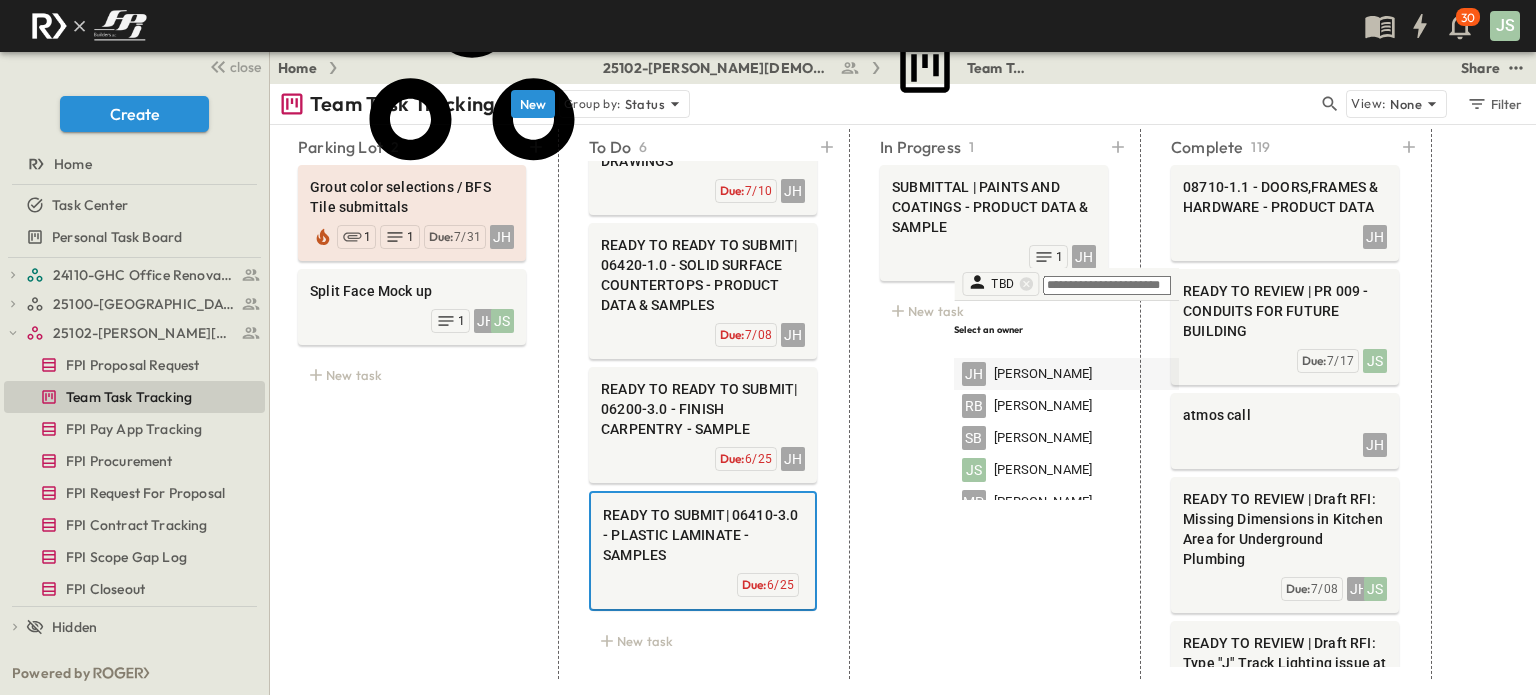 click on "[PERSON_NAME]" at bounding box center [1043, 374] 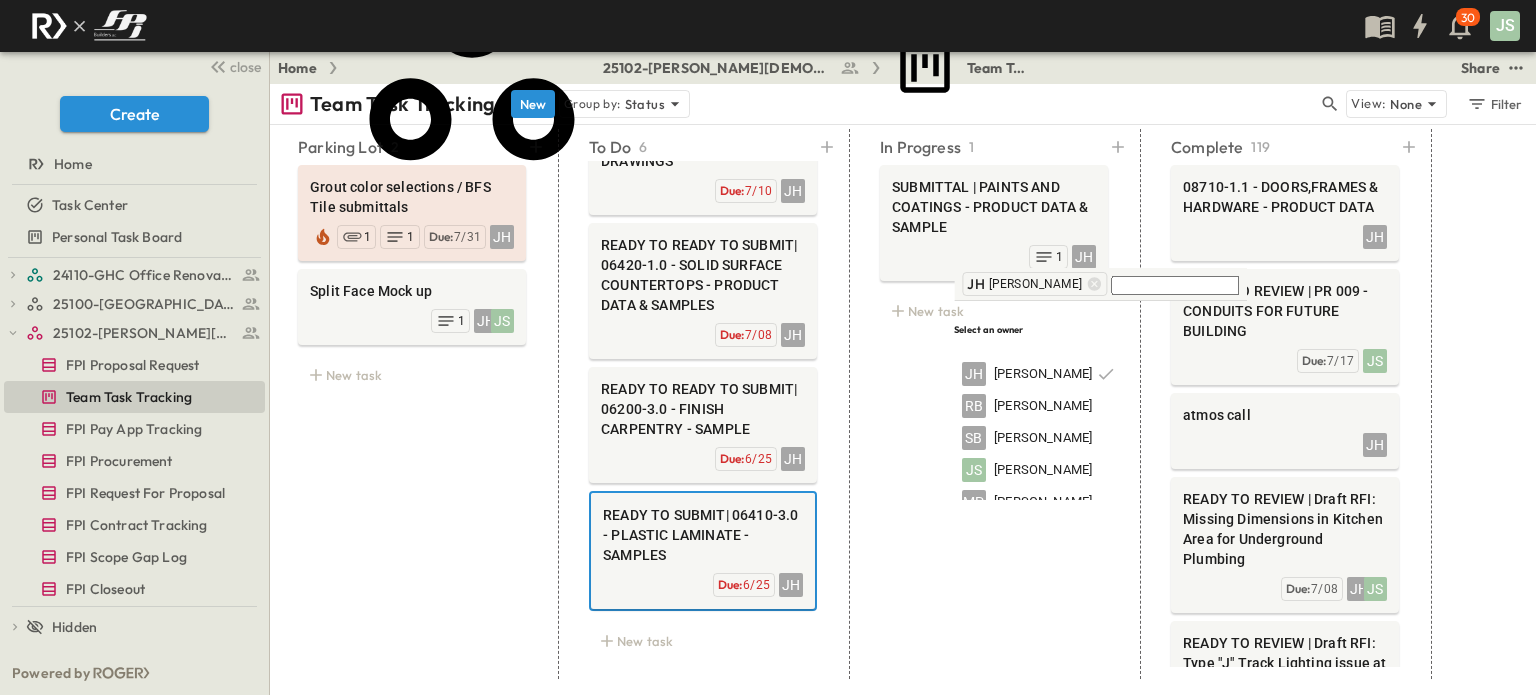 click 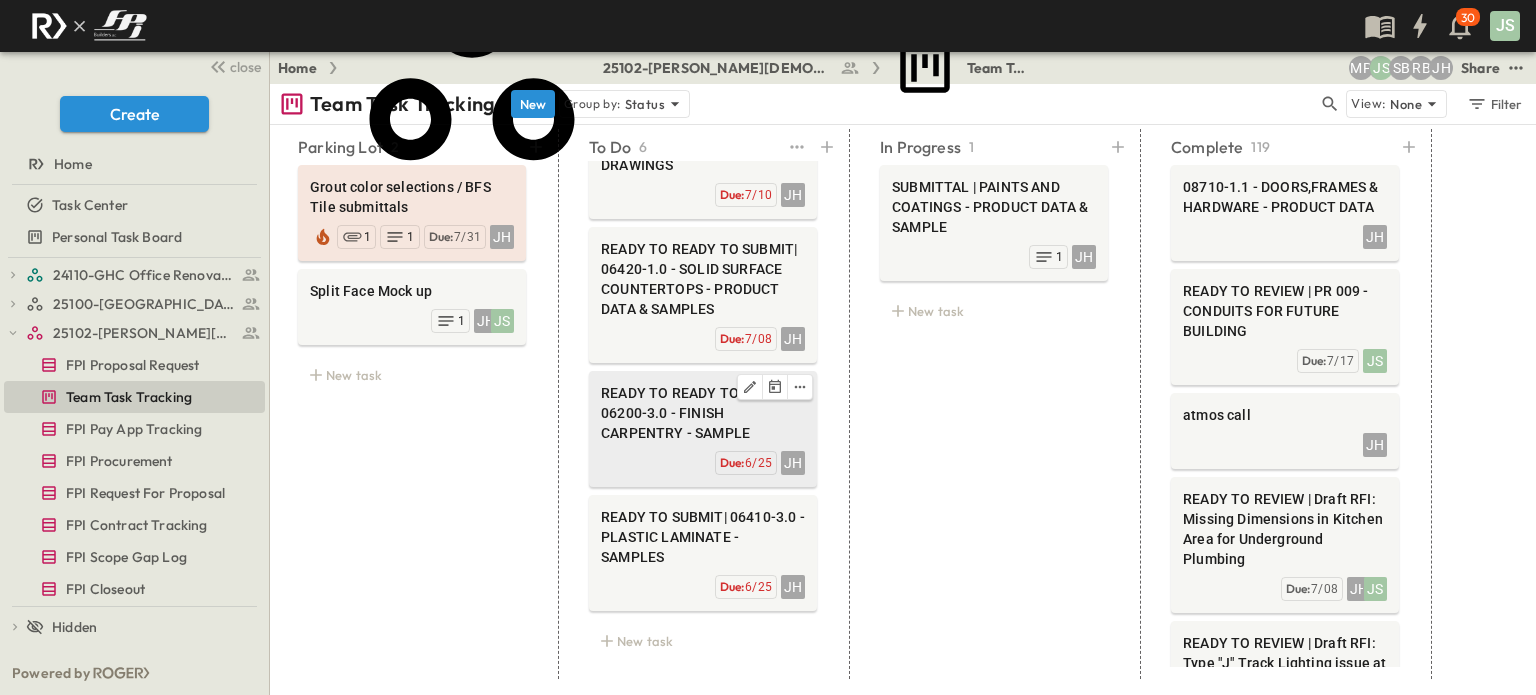scroll, scrollTop: 0, scrollLeft: 0, axis: both 